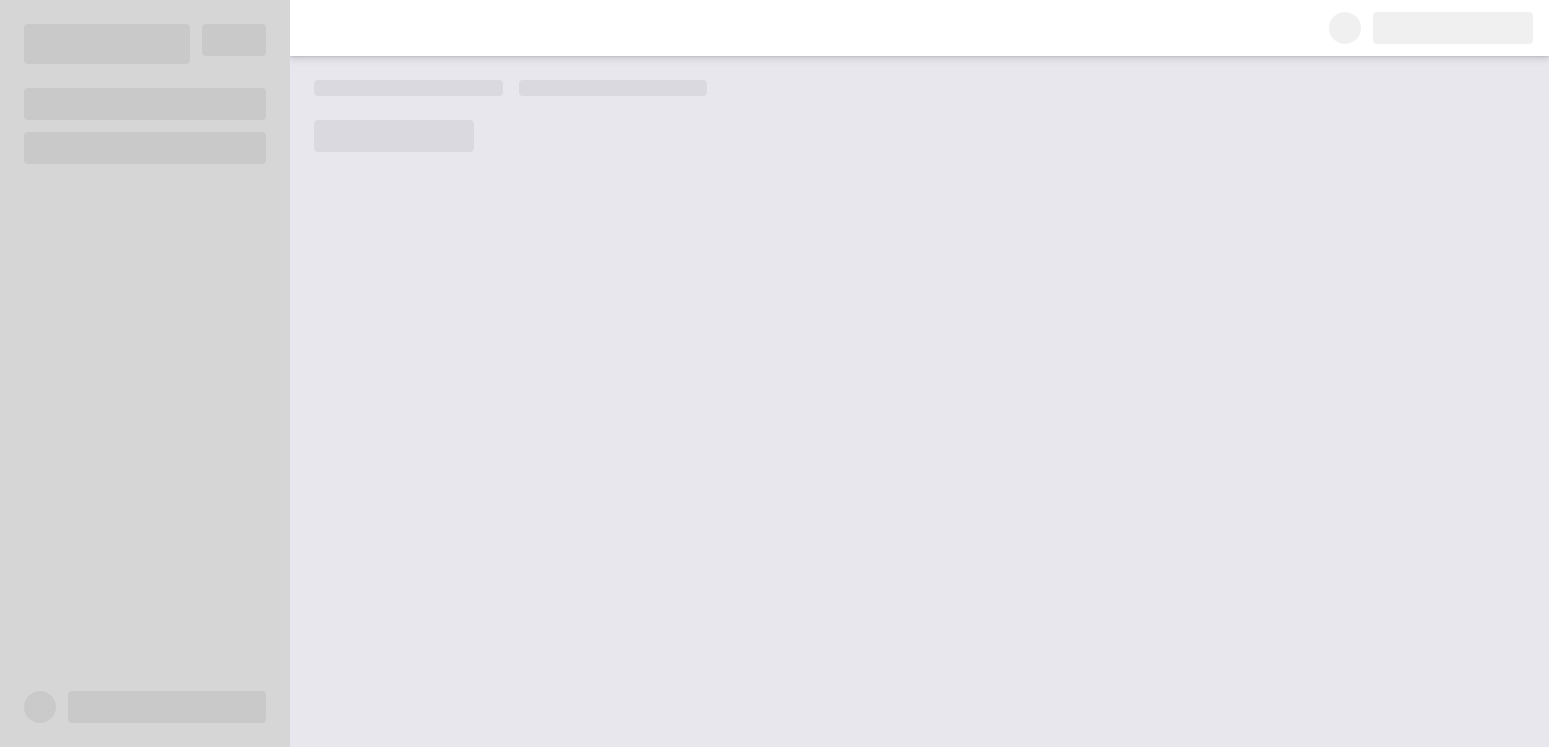 scroll, scrollTop: 0, scrollLeft: 0, axis: both 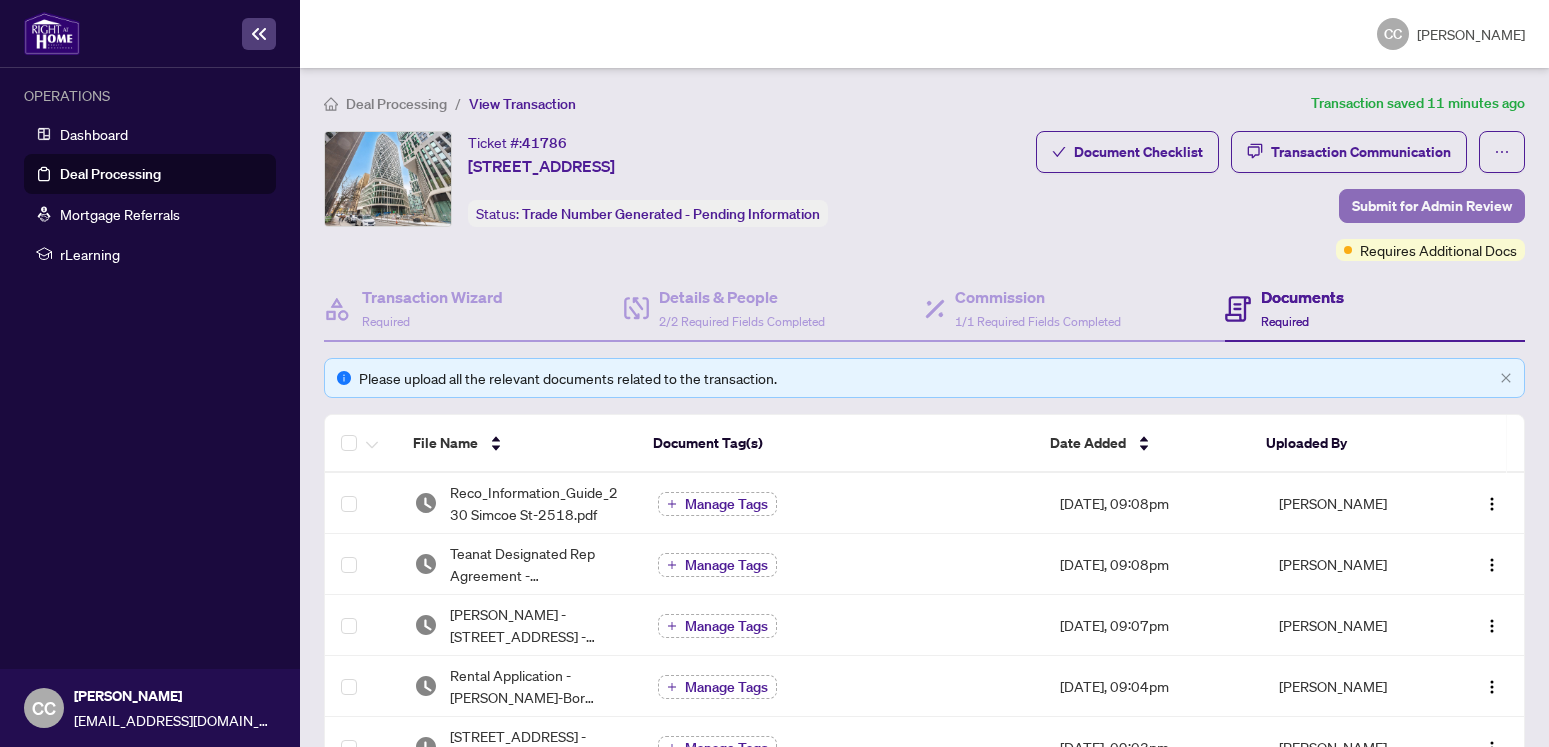 click on "Submit for Admin Review" at bounding box center (1432, 206) 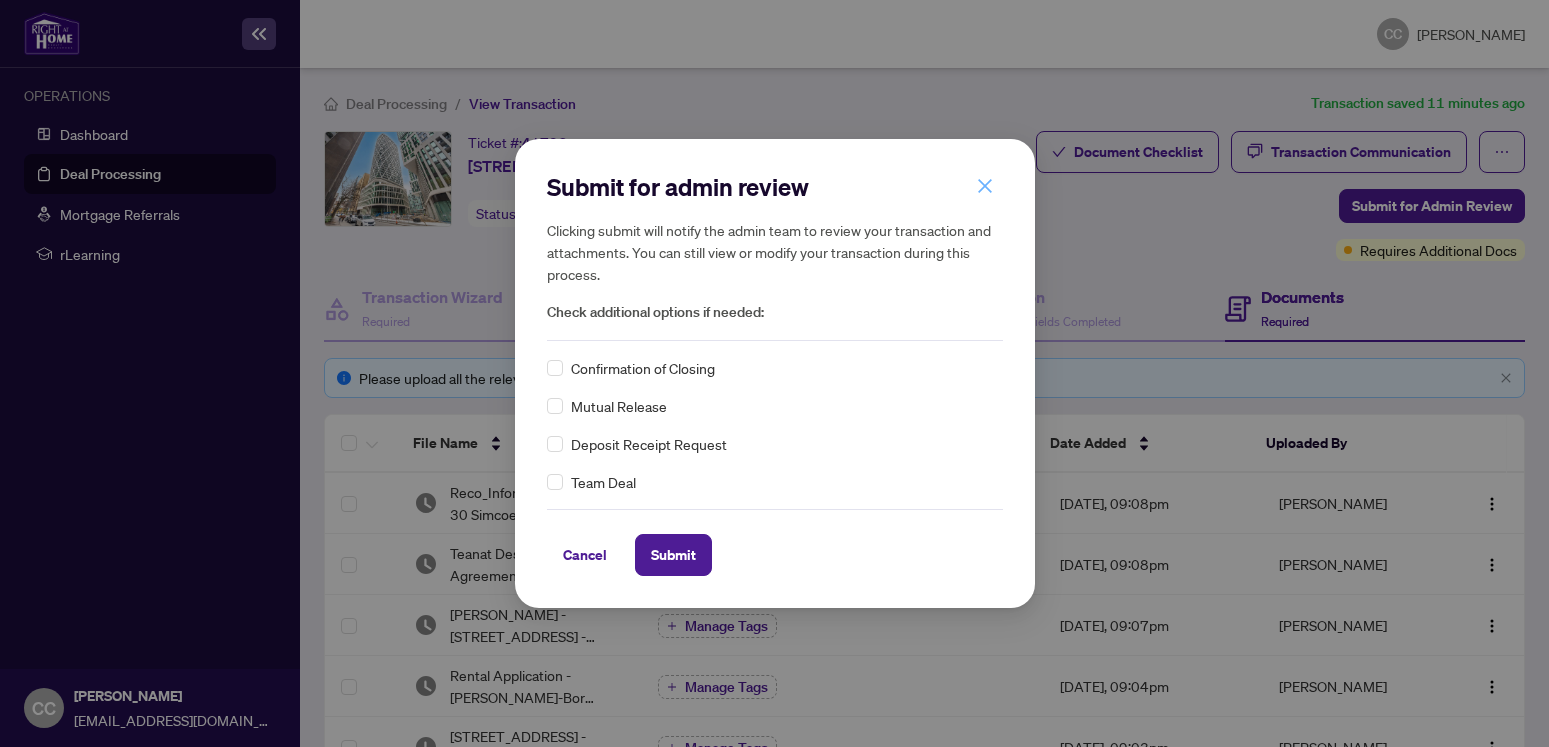click 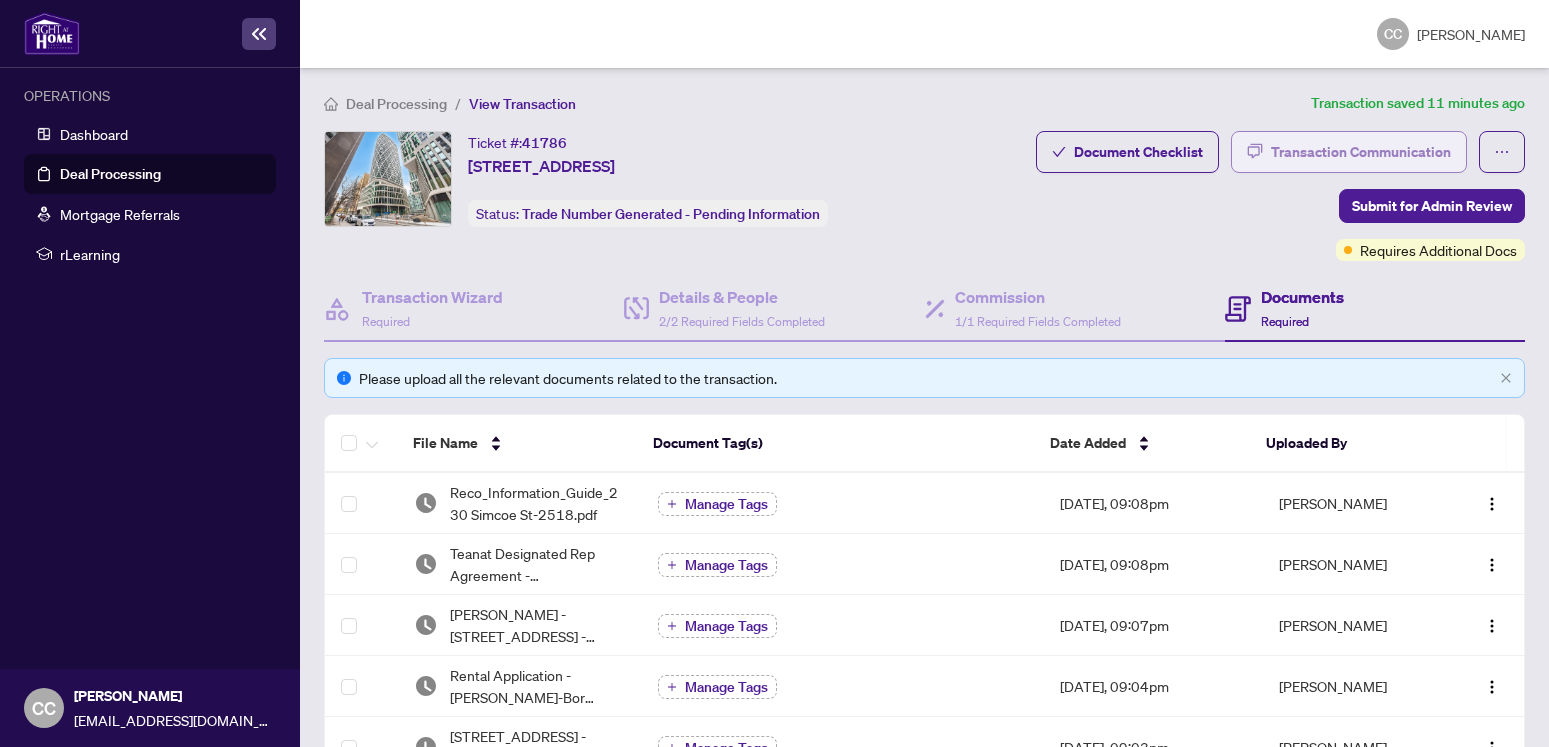 click on "Transaction Communication" at bounding box center [1361, 152] 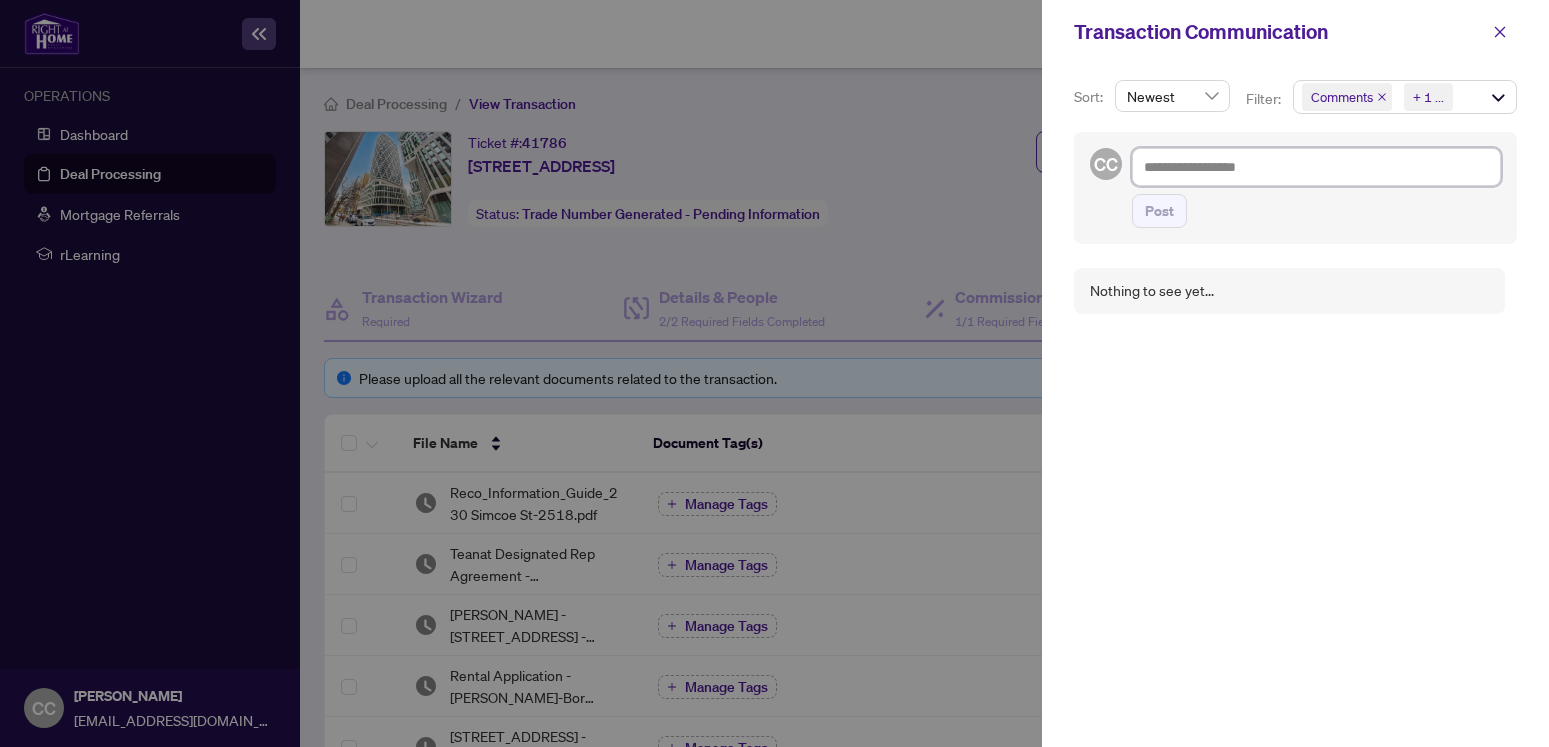 click at bounding box center (1316, 167) 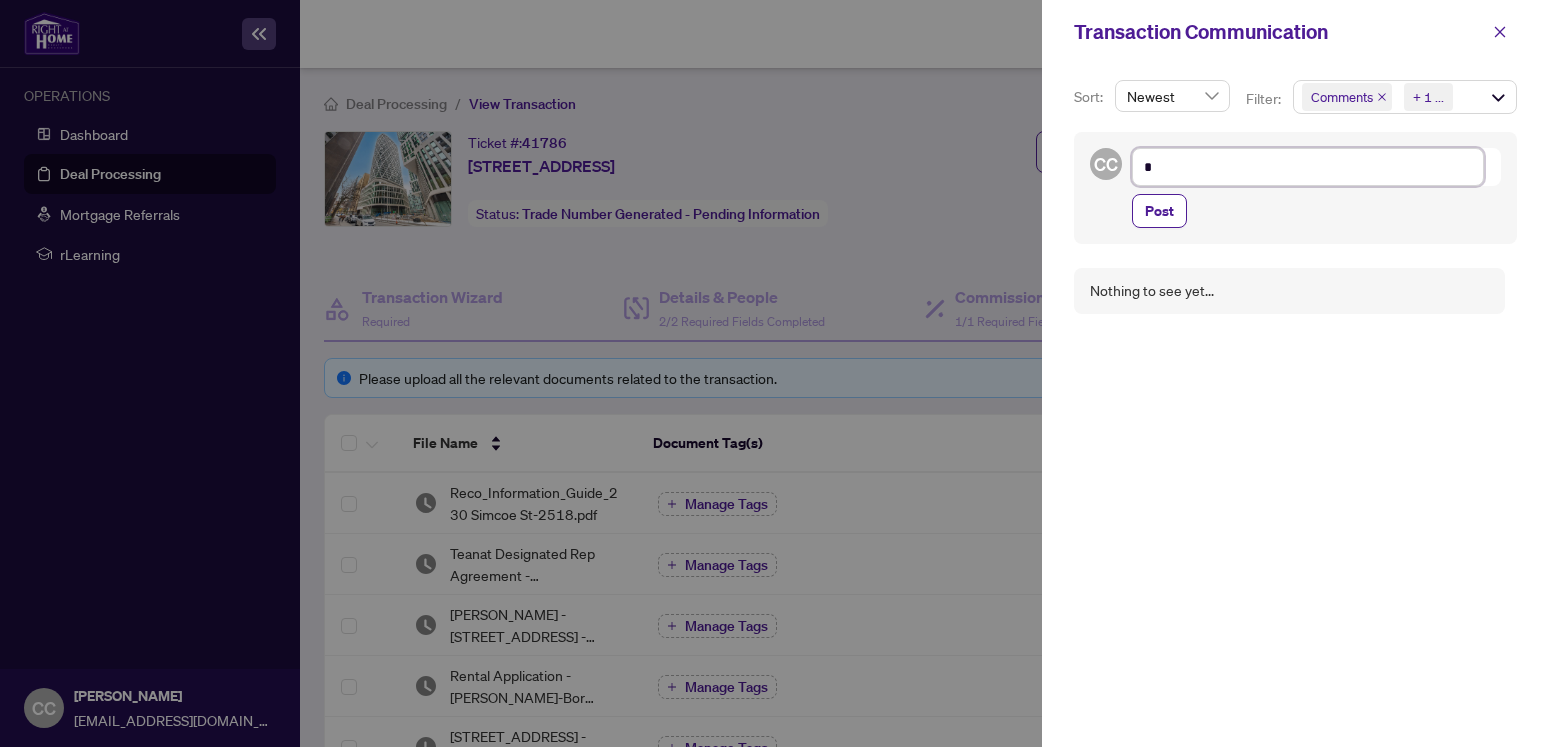 type on "**" 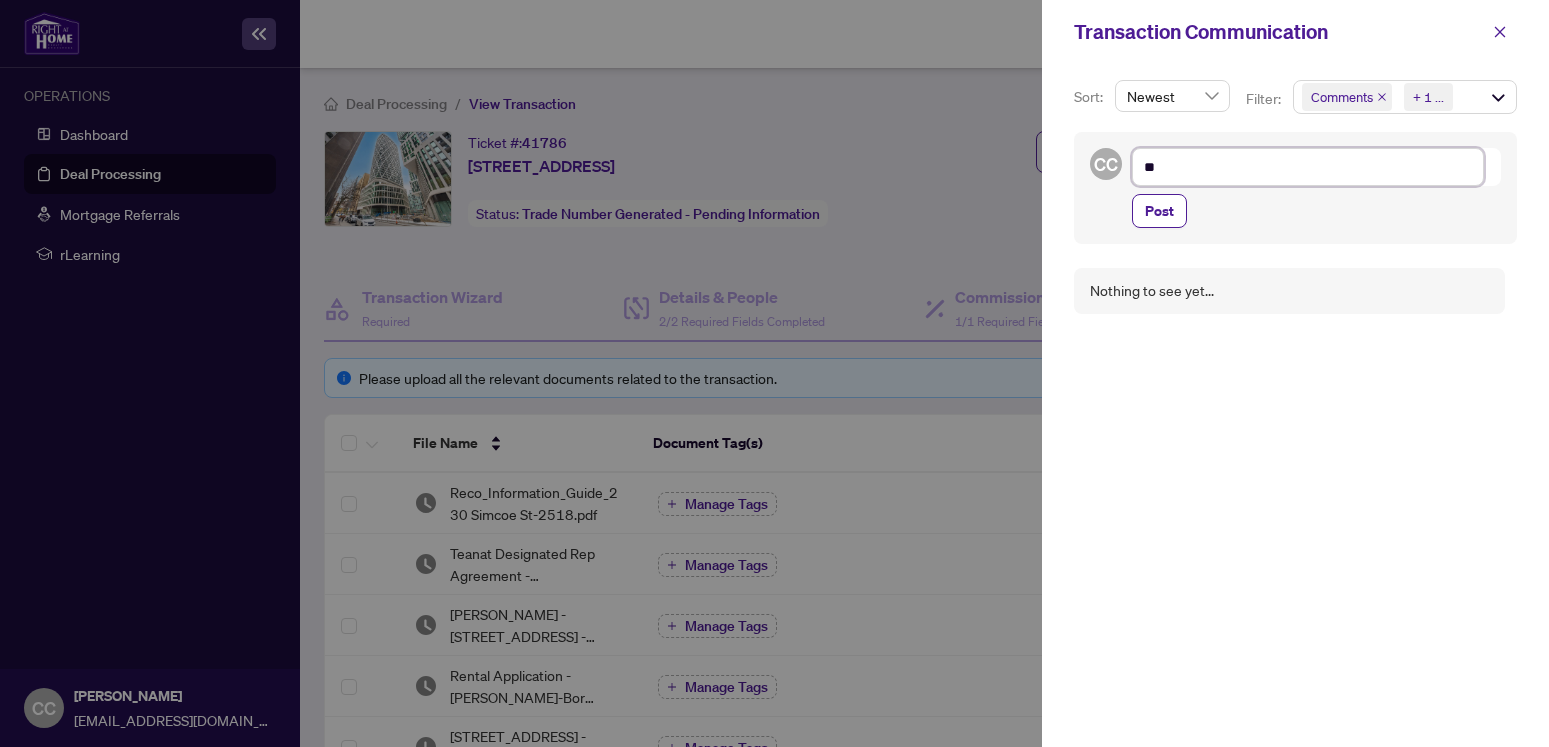 type on "**" 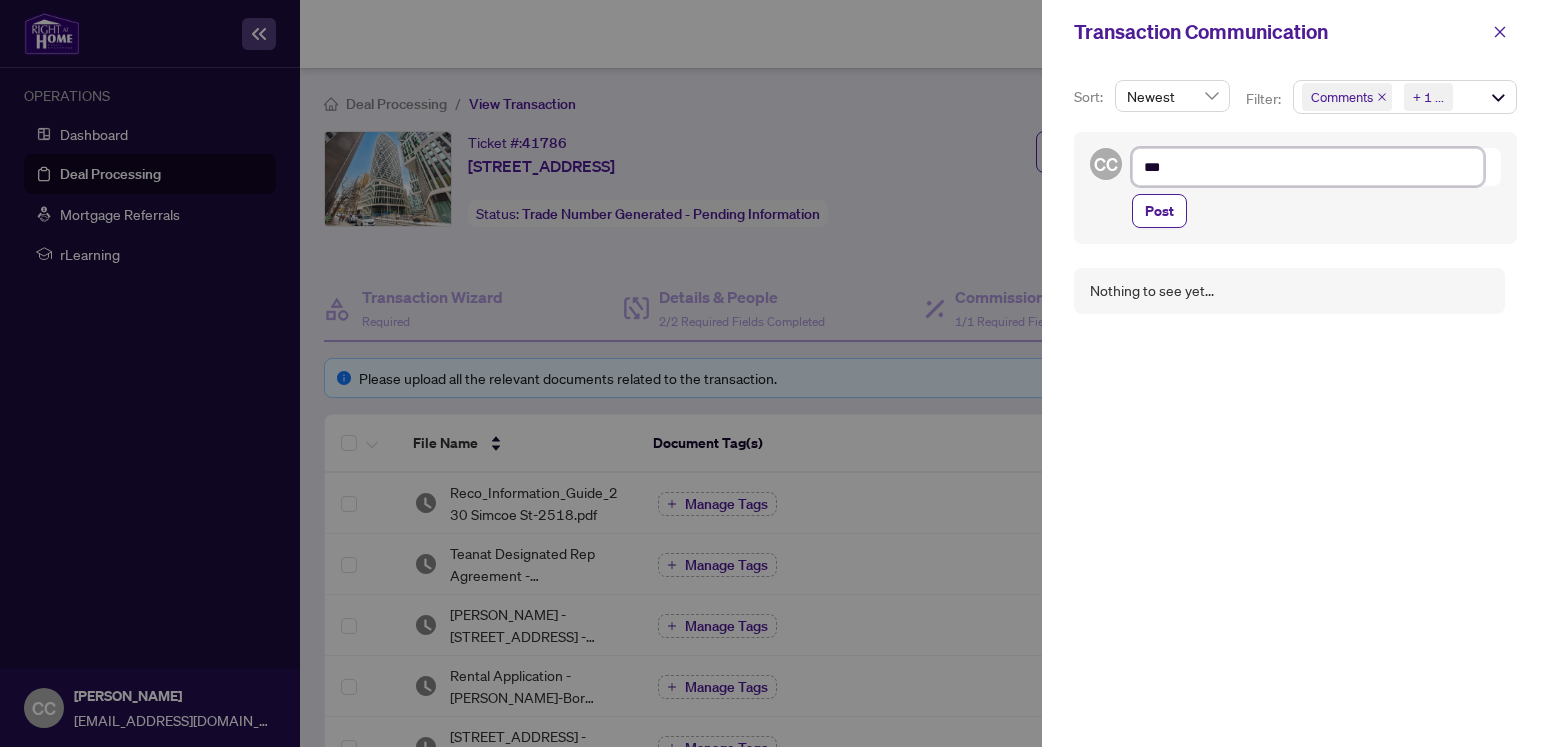 type on "****" 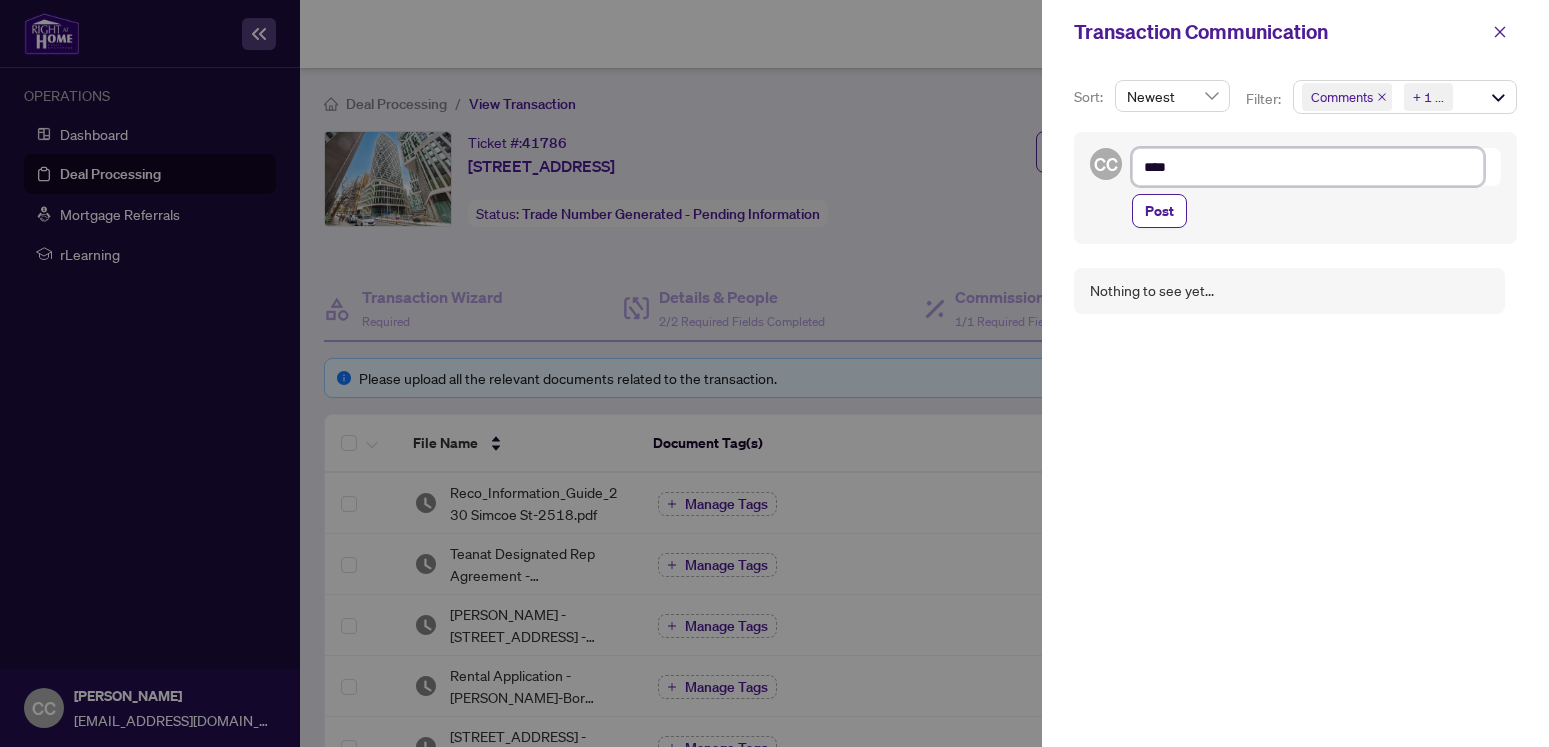 type on "*****" 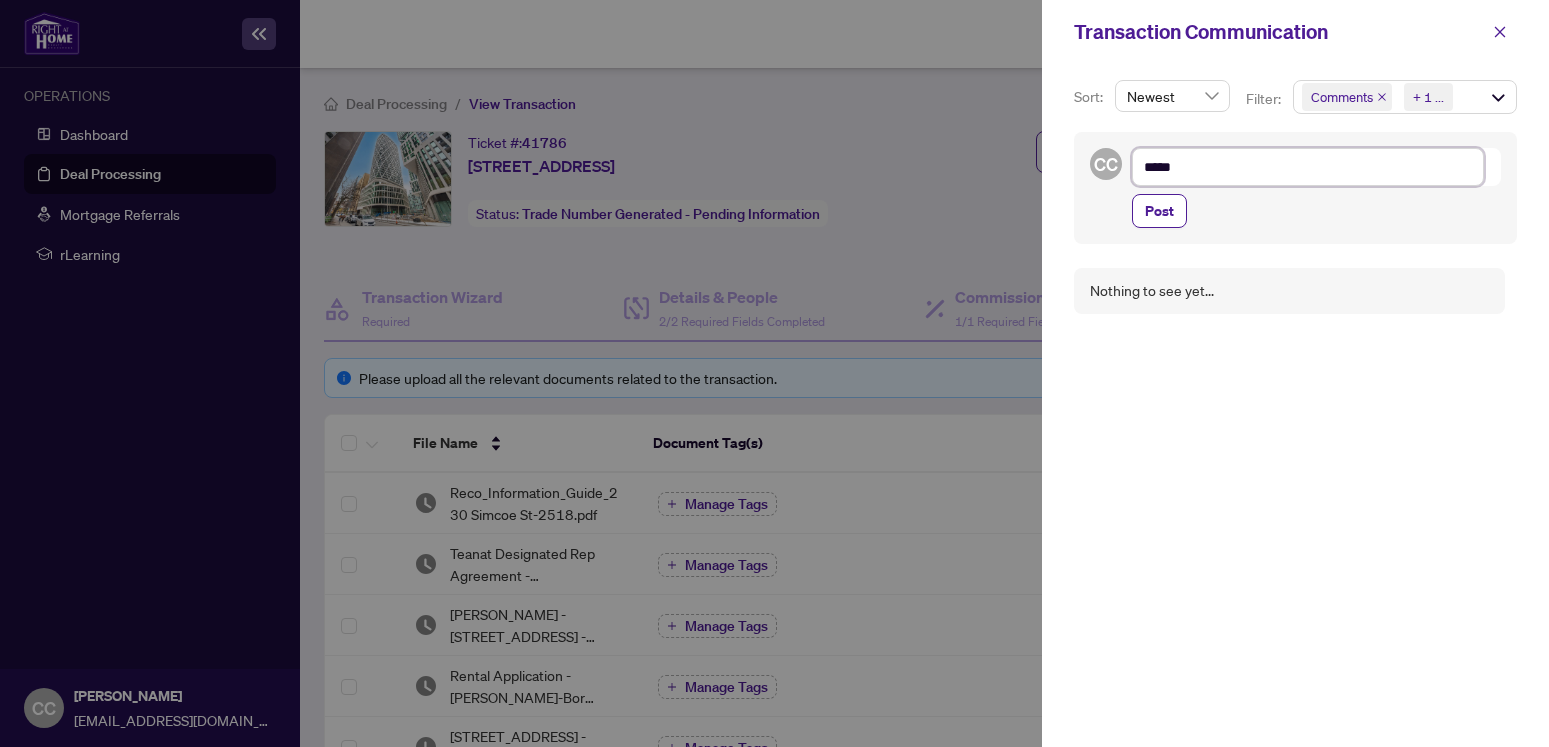type on "*****" 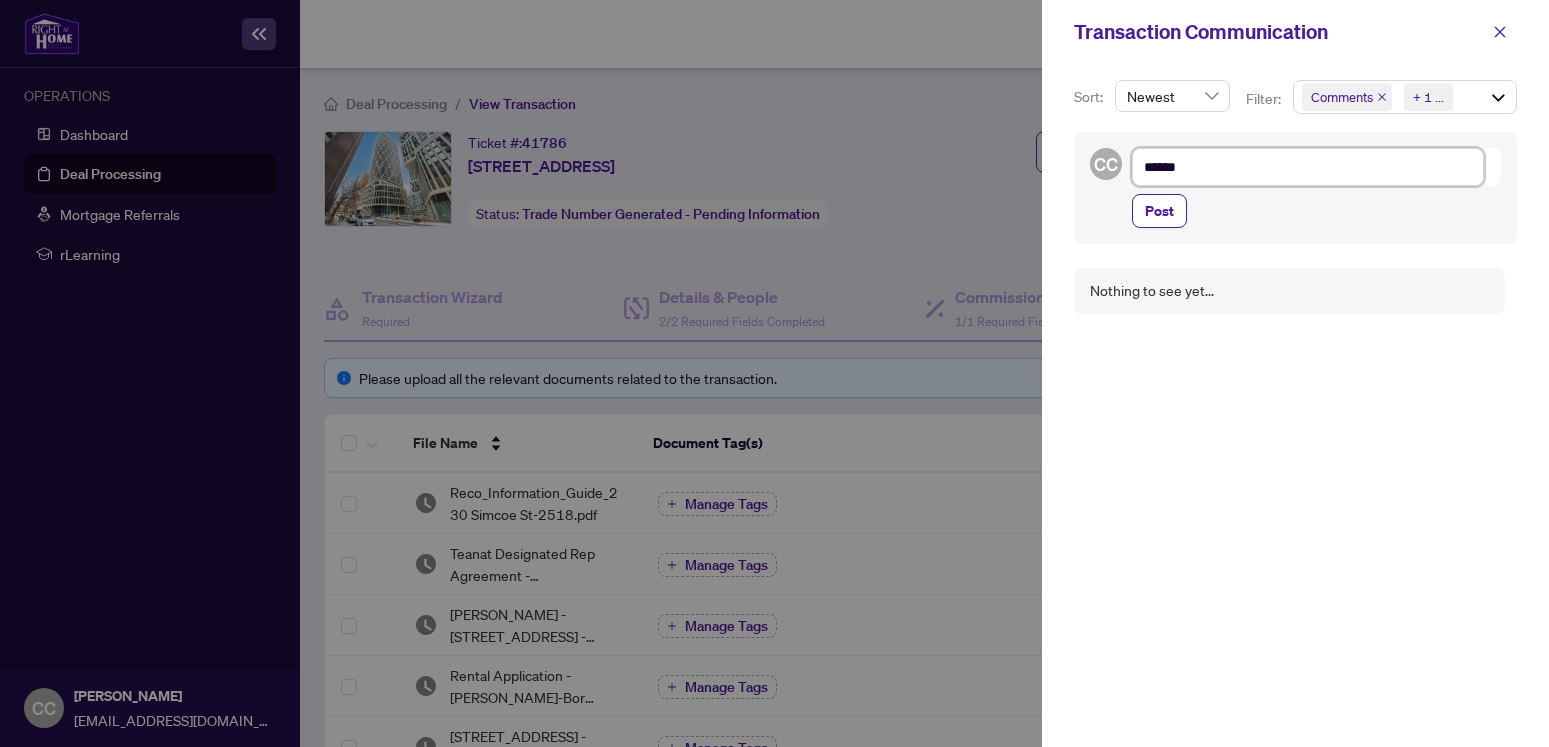 type on "******" 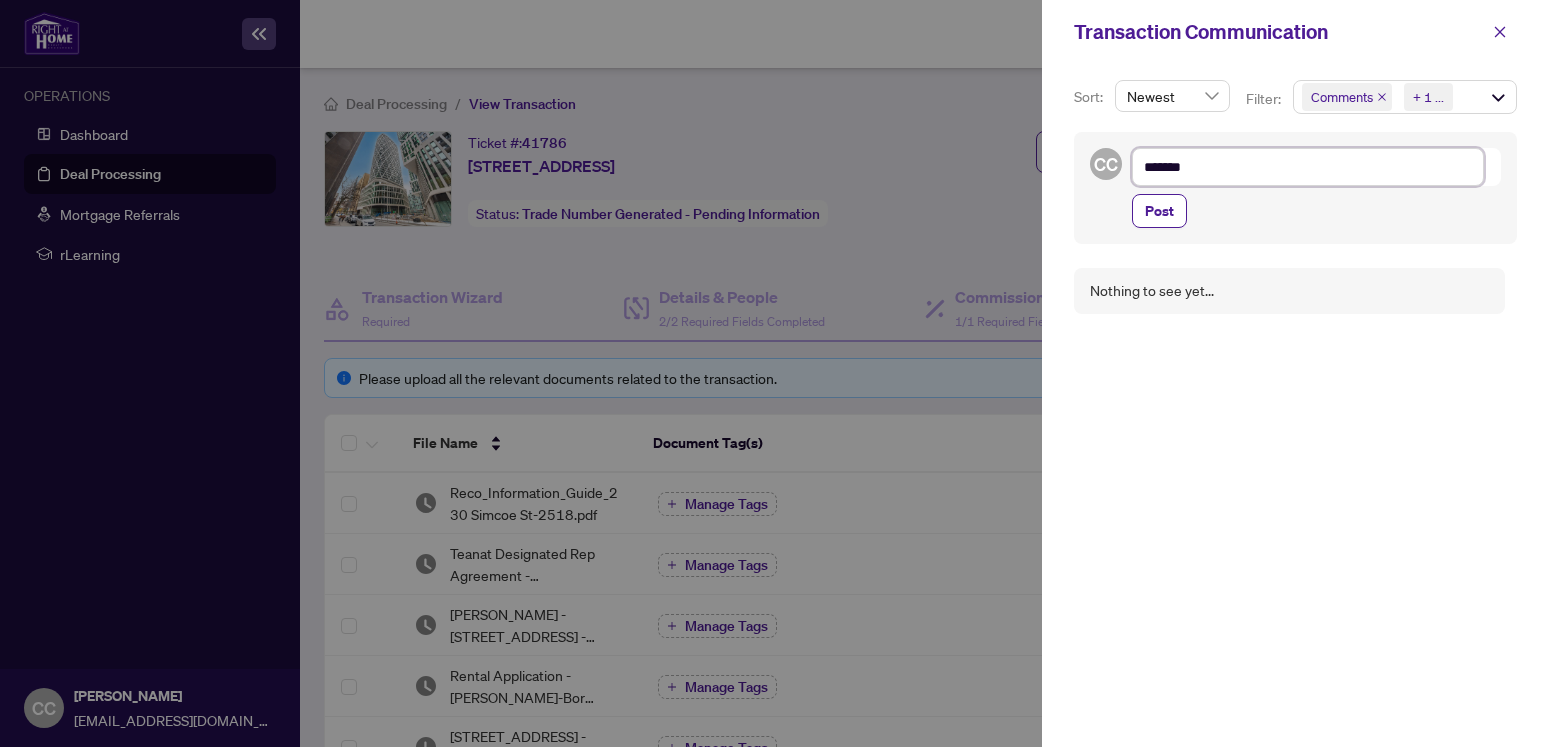 type on "******" 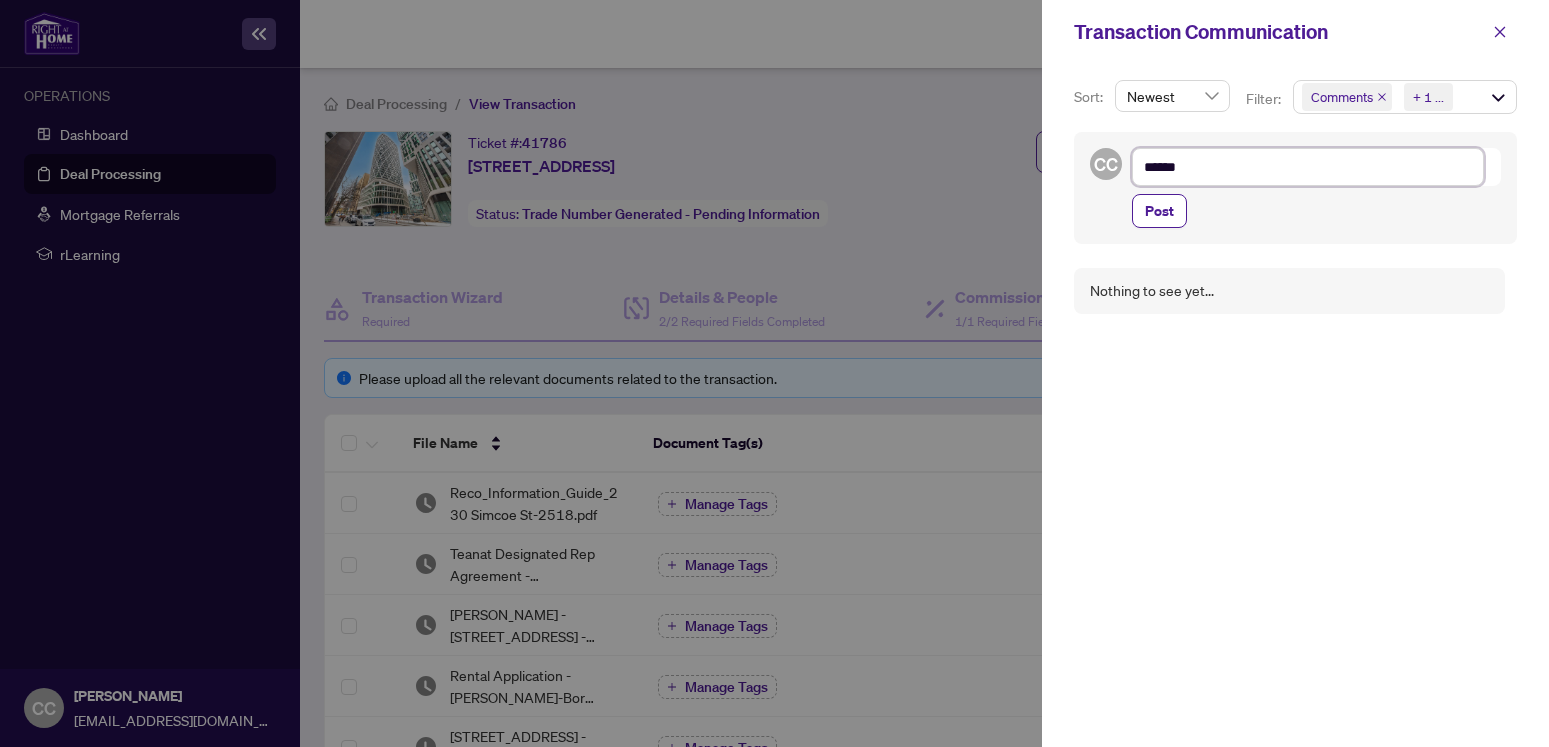 type on "*****" 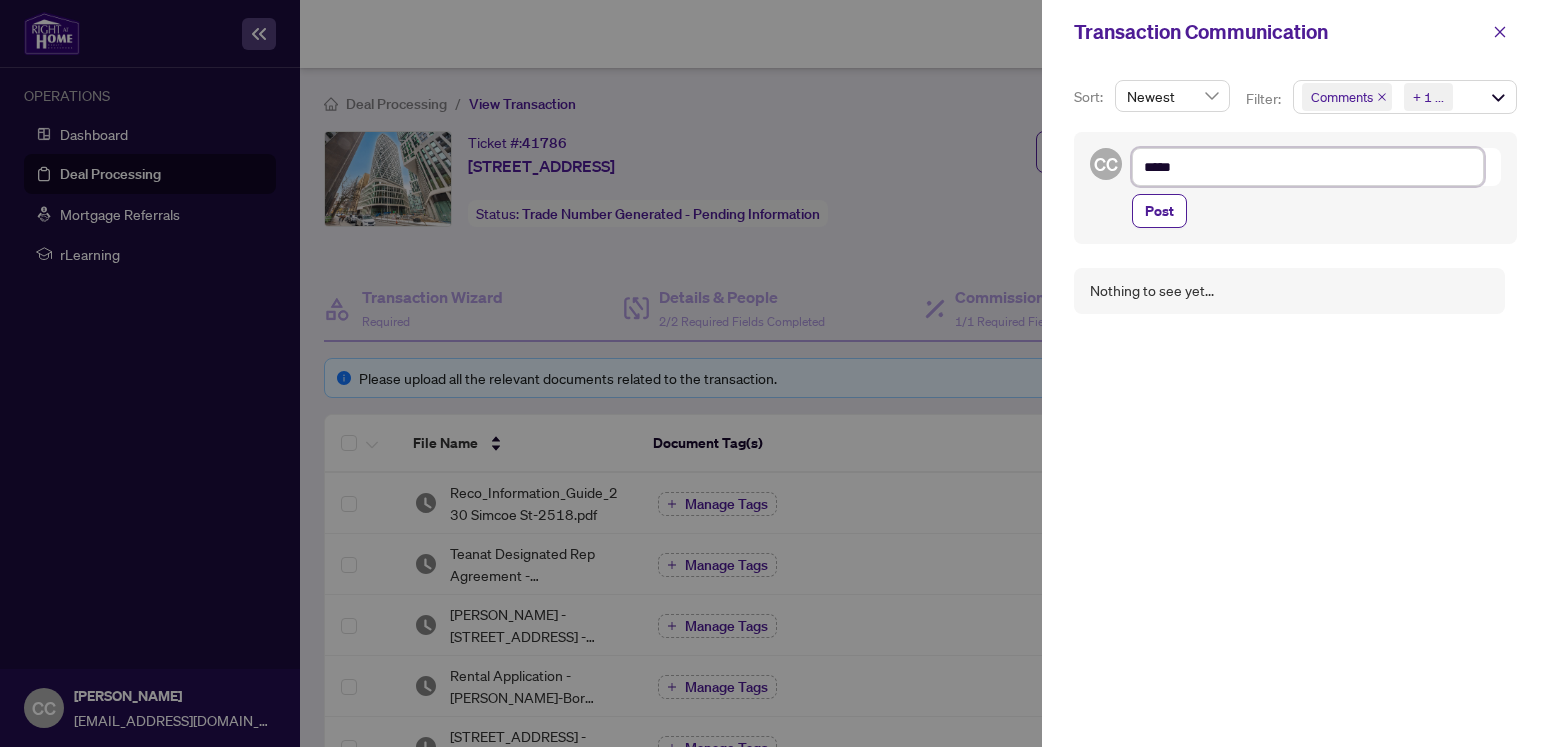 type on "*****" 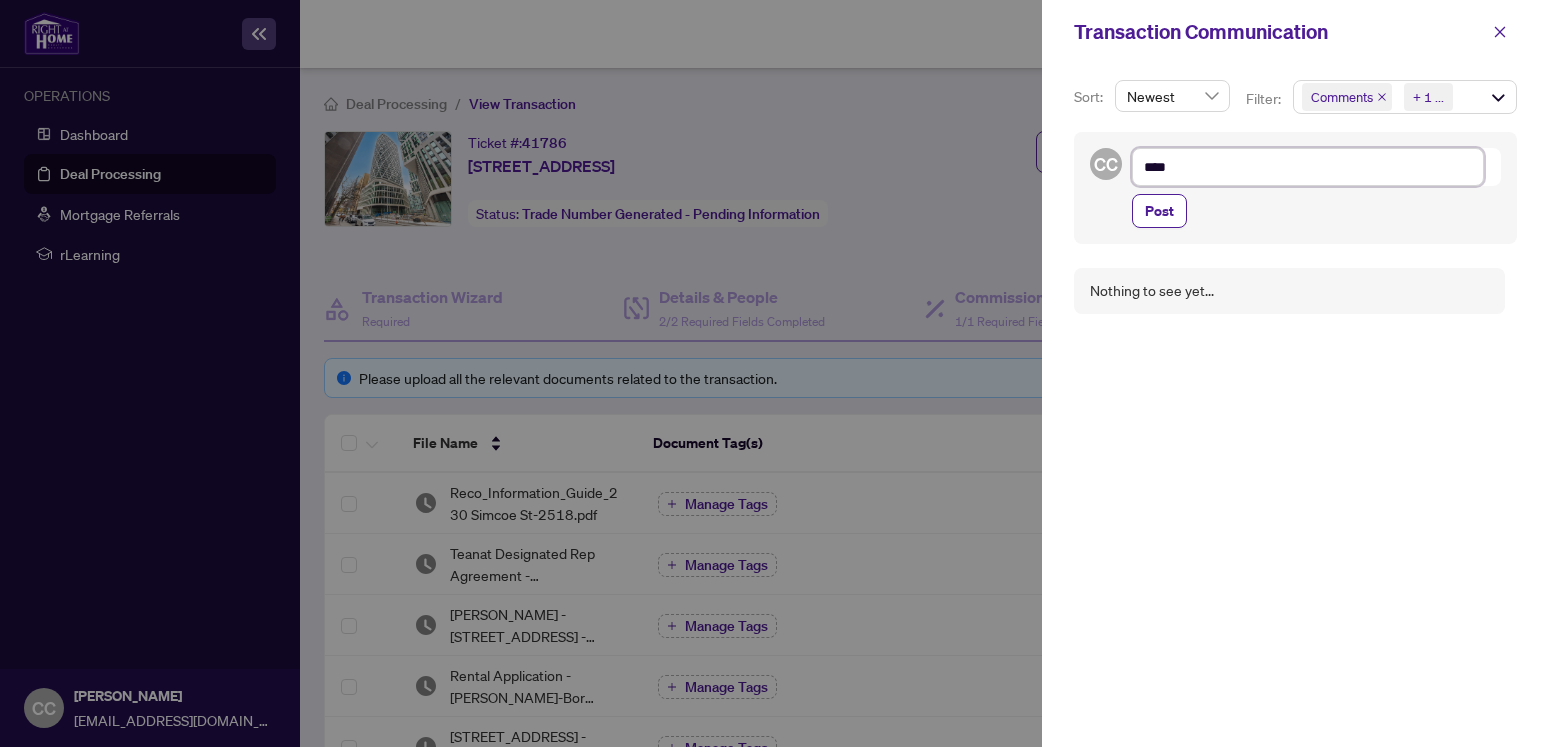 type on "**" 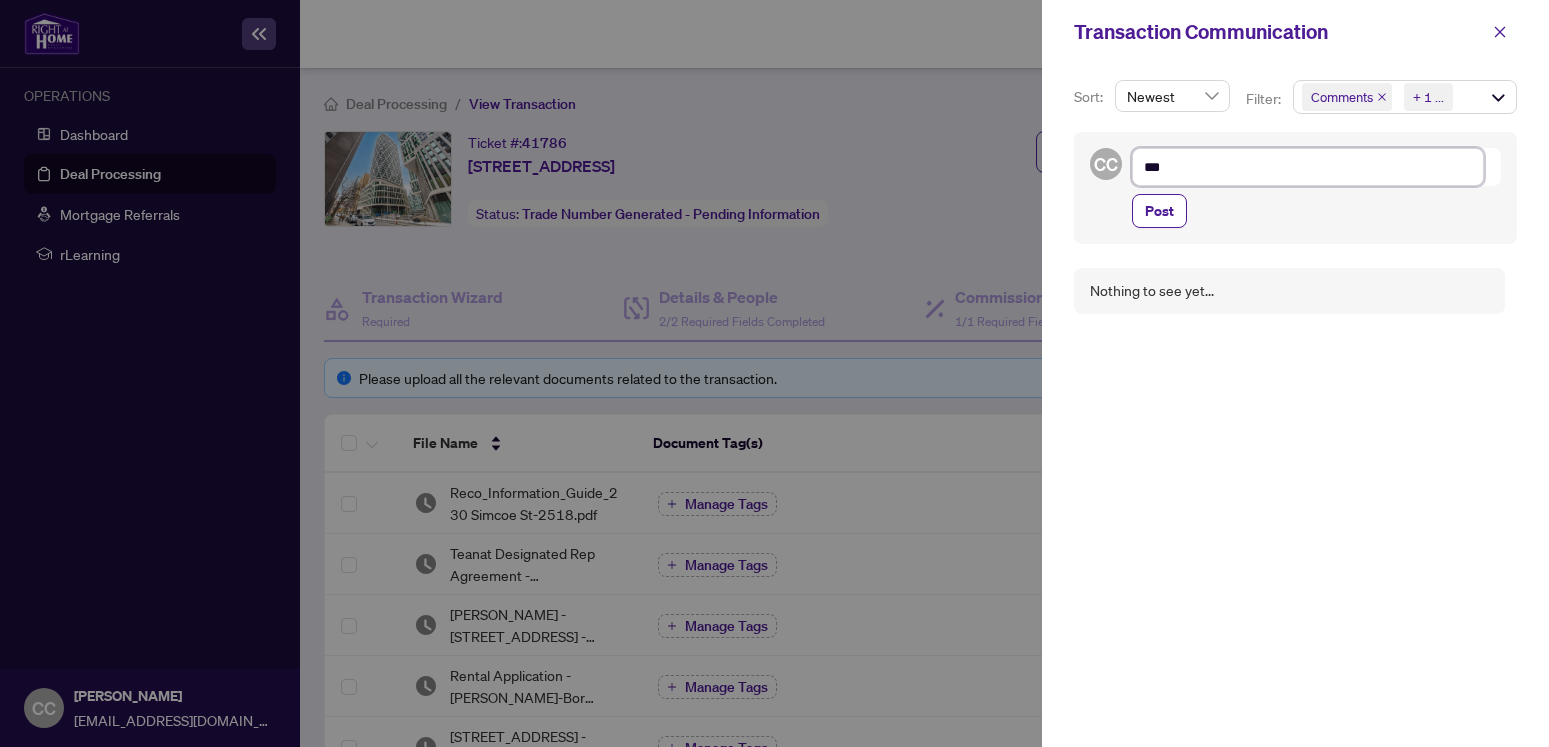 type on "****" 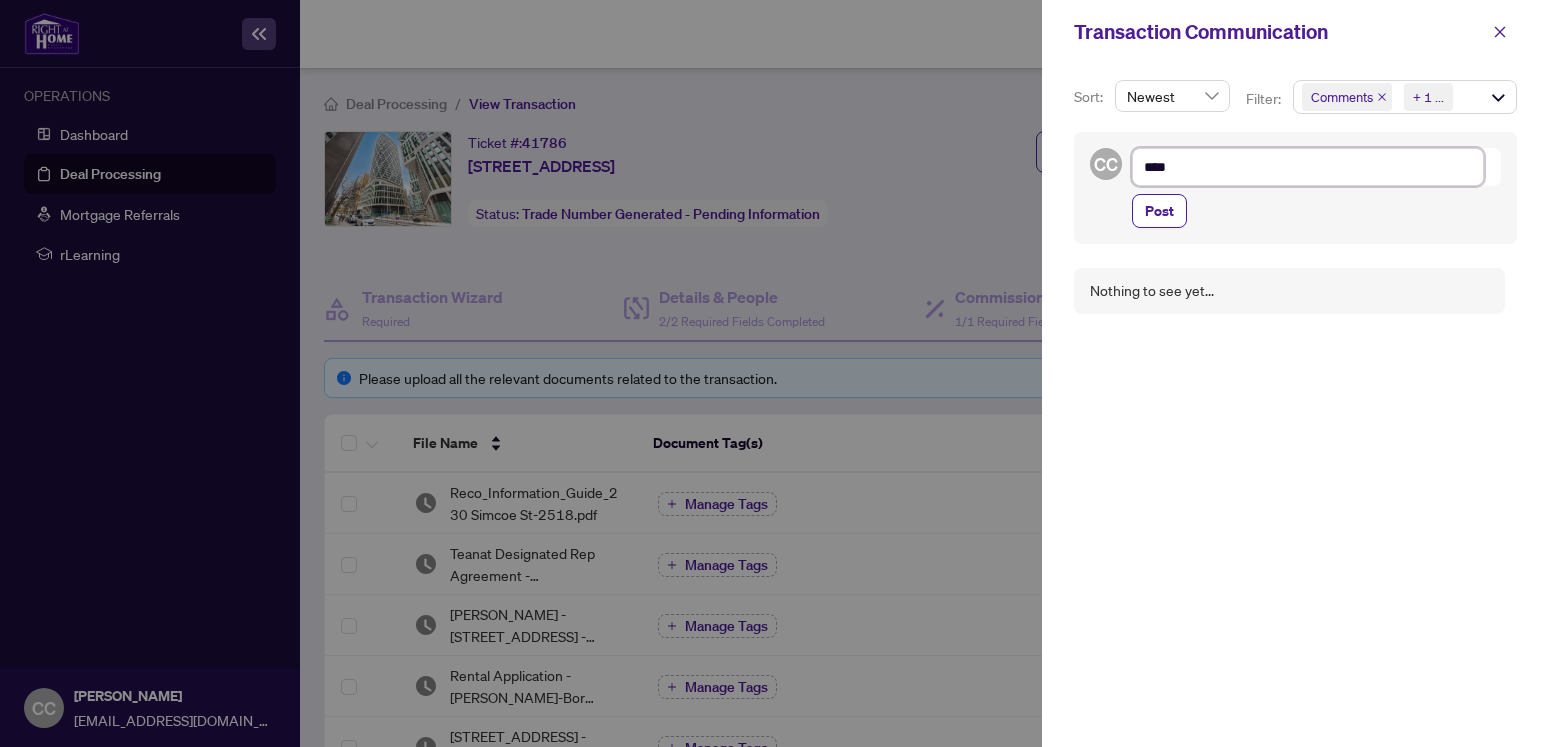 type on "*****" 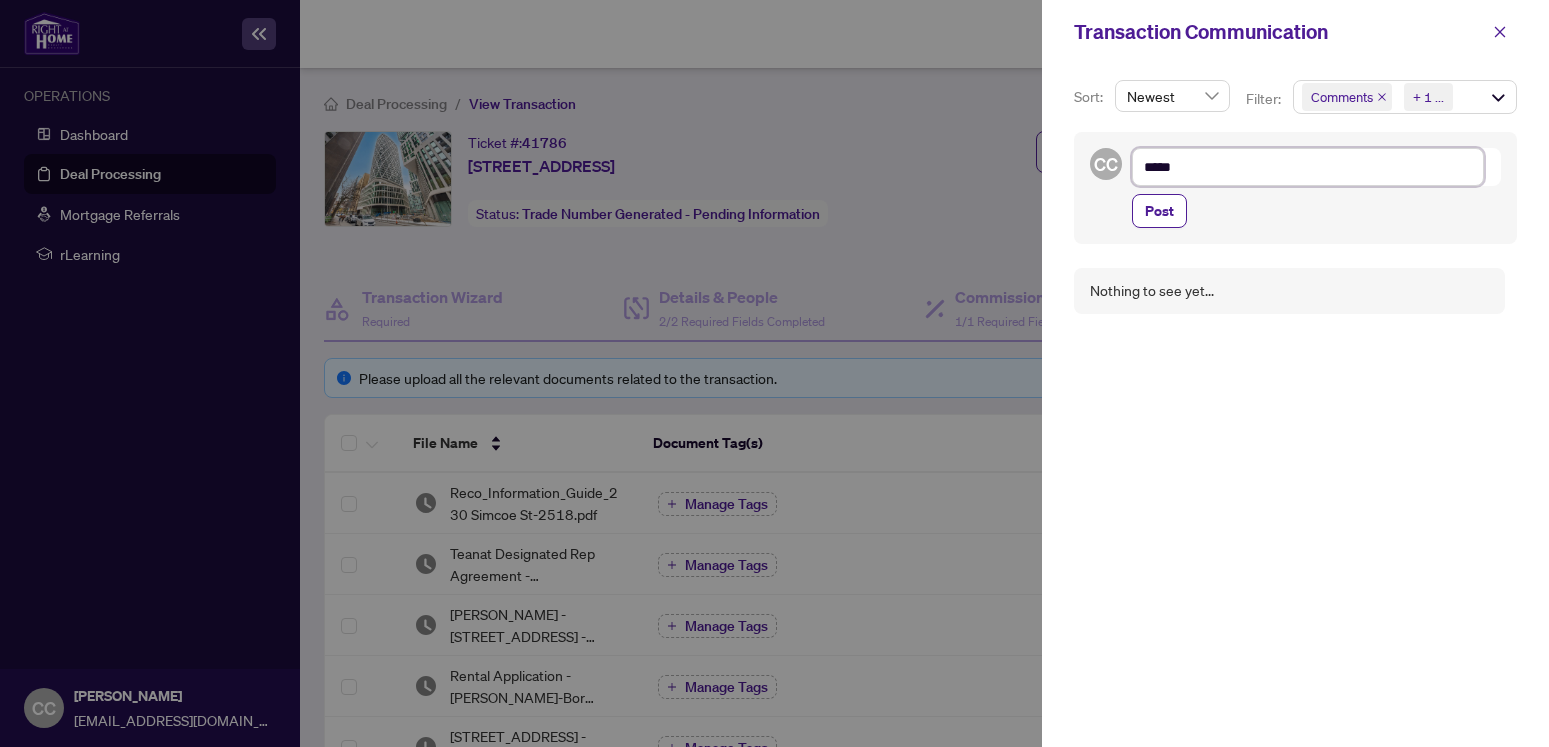 type on "******" 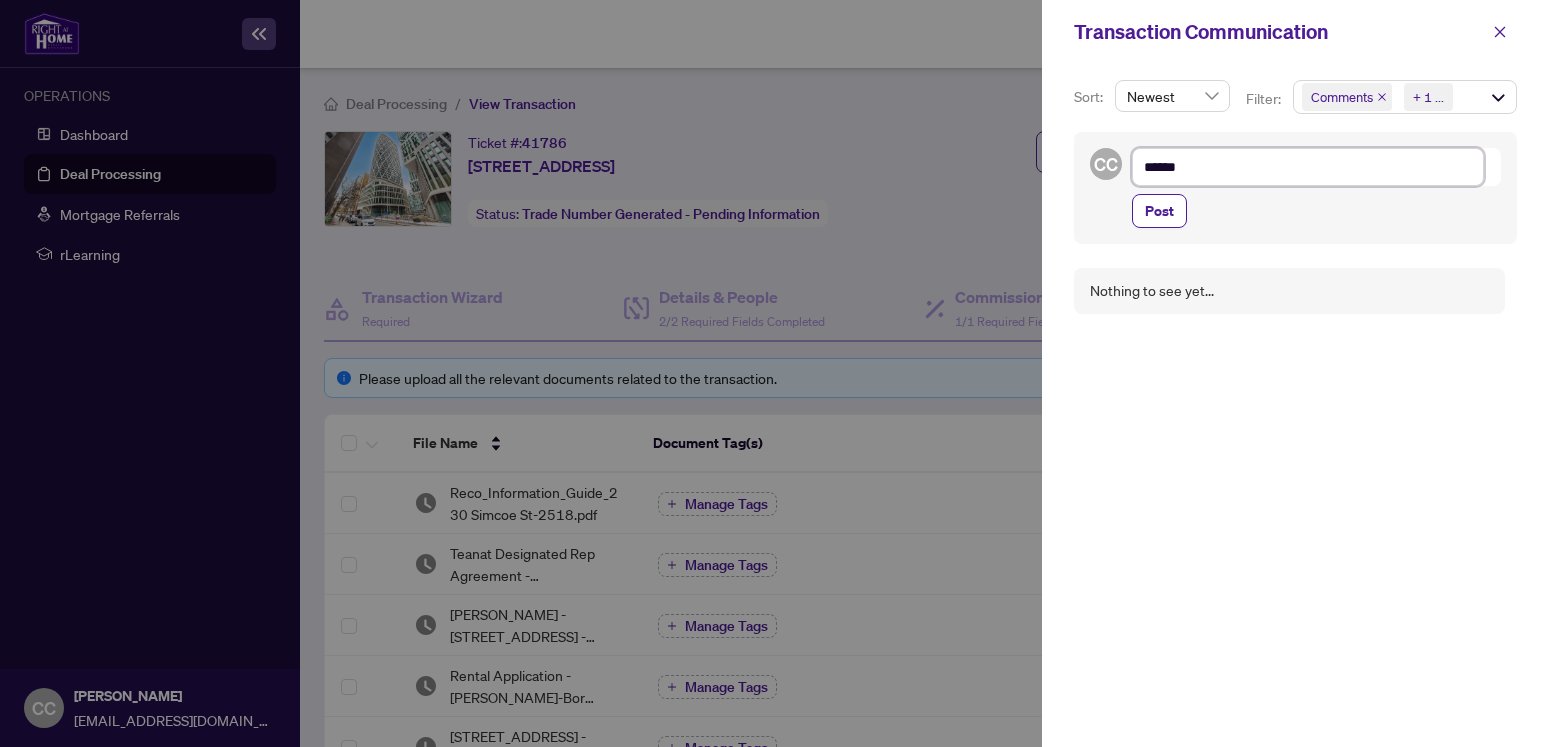type on "*******" 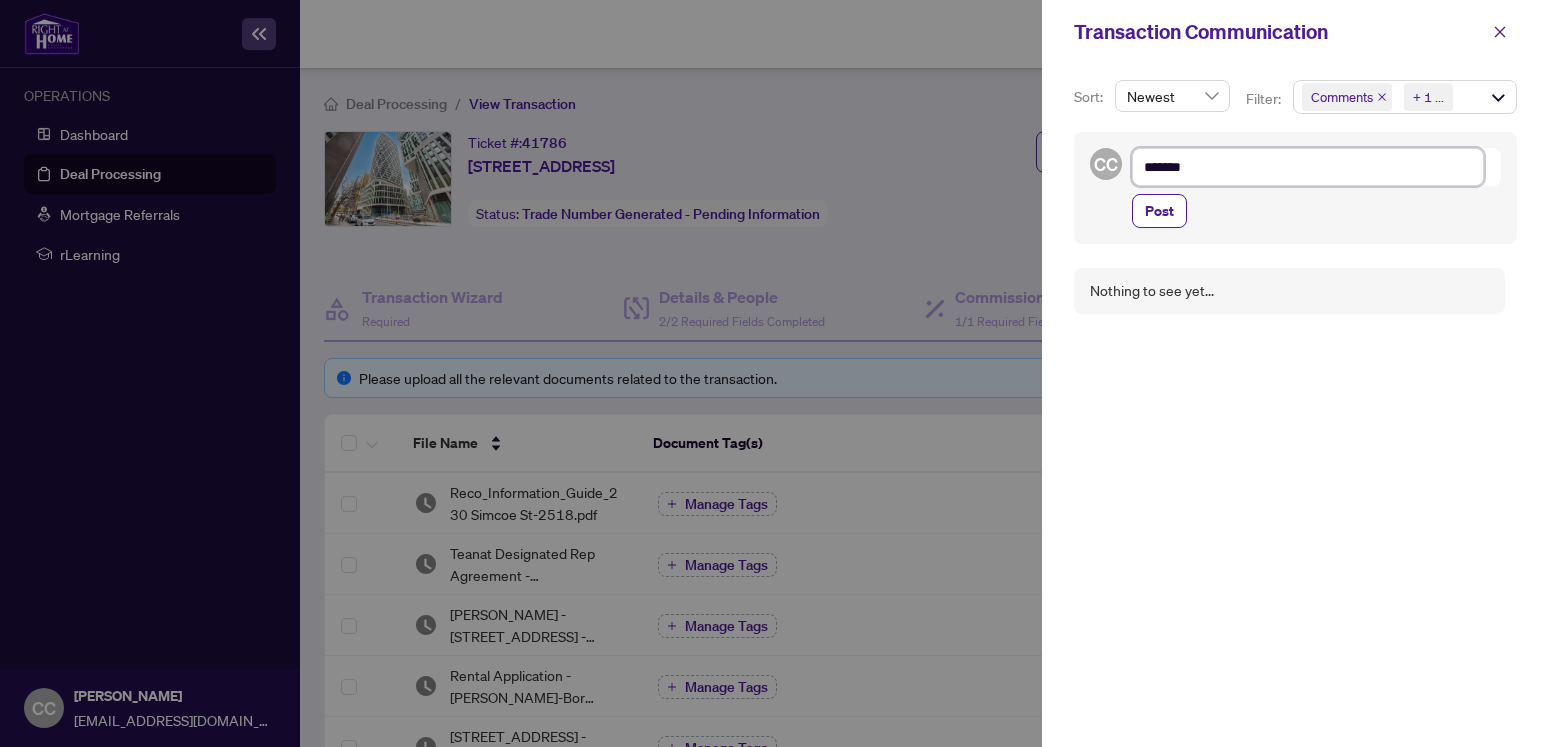 type on "********" 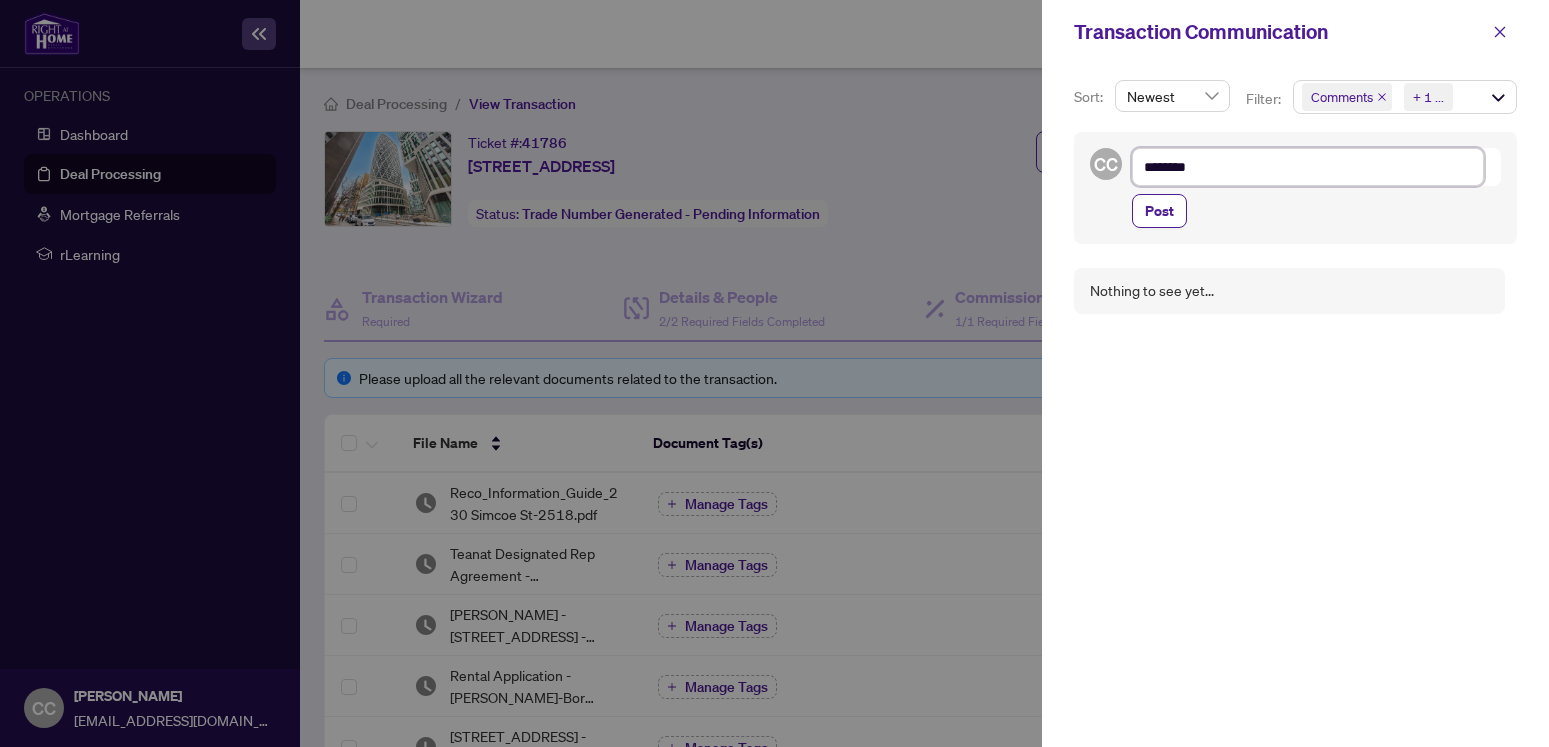 type on "********" 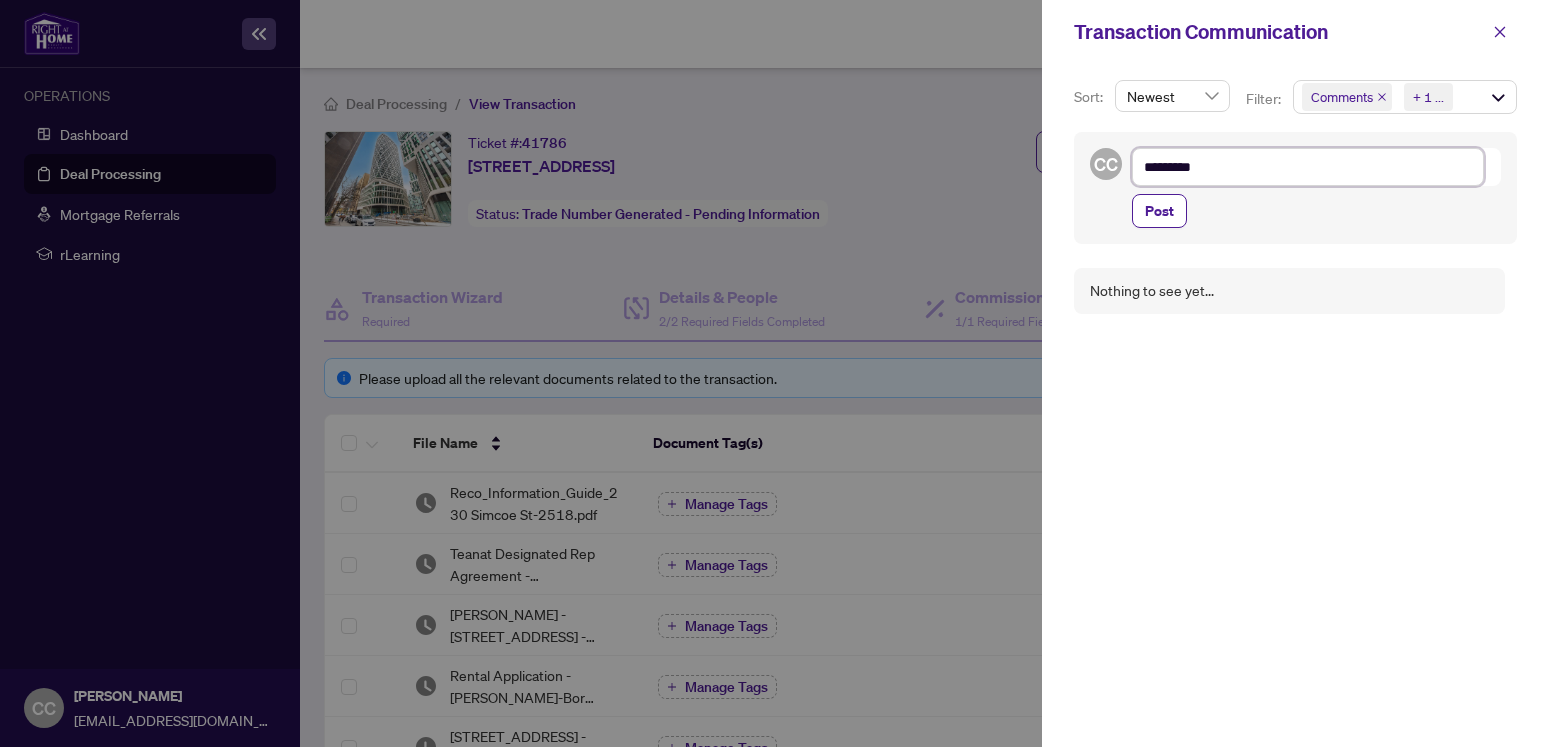 type on "**********" 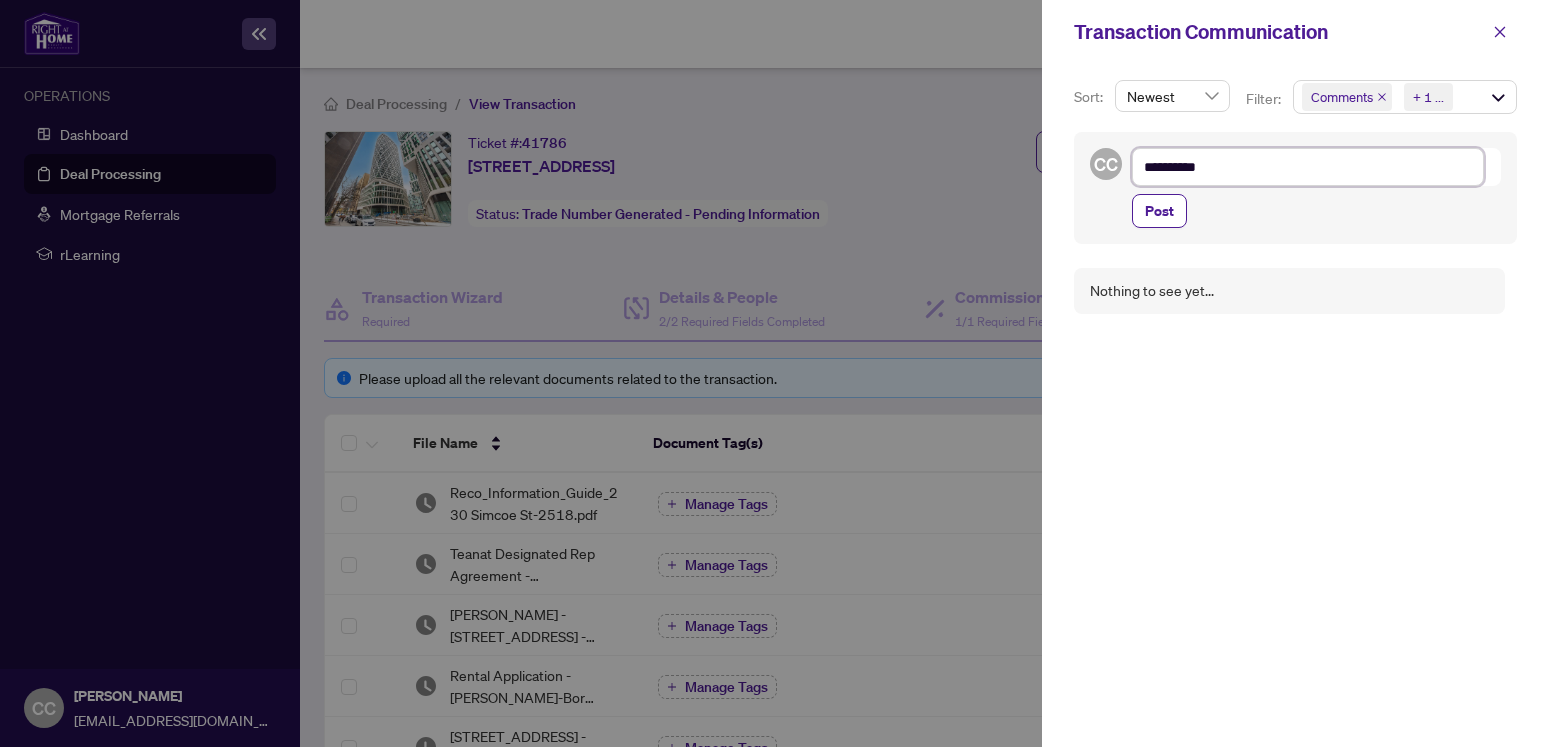 type on "********" 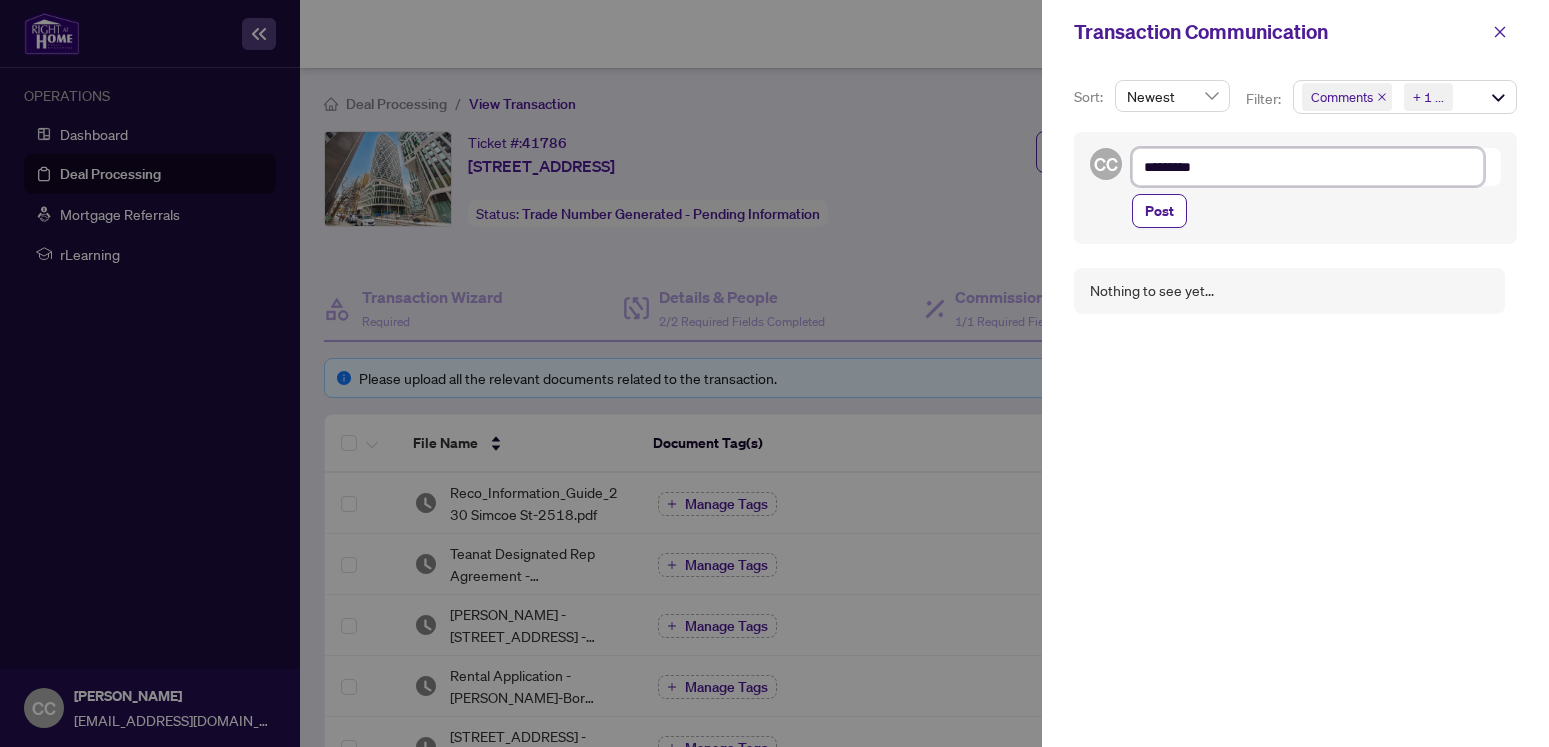 type on "********" 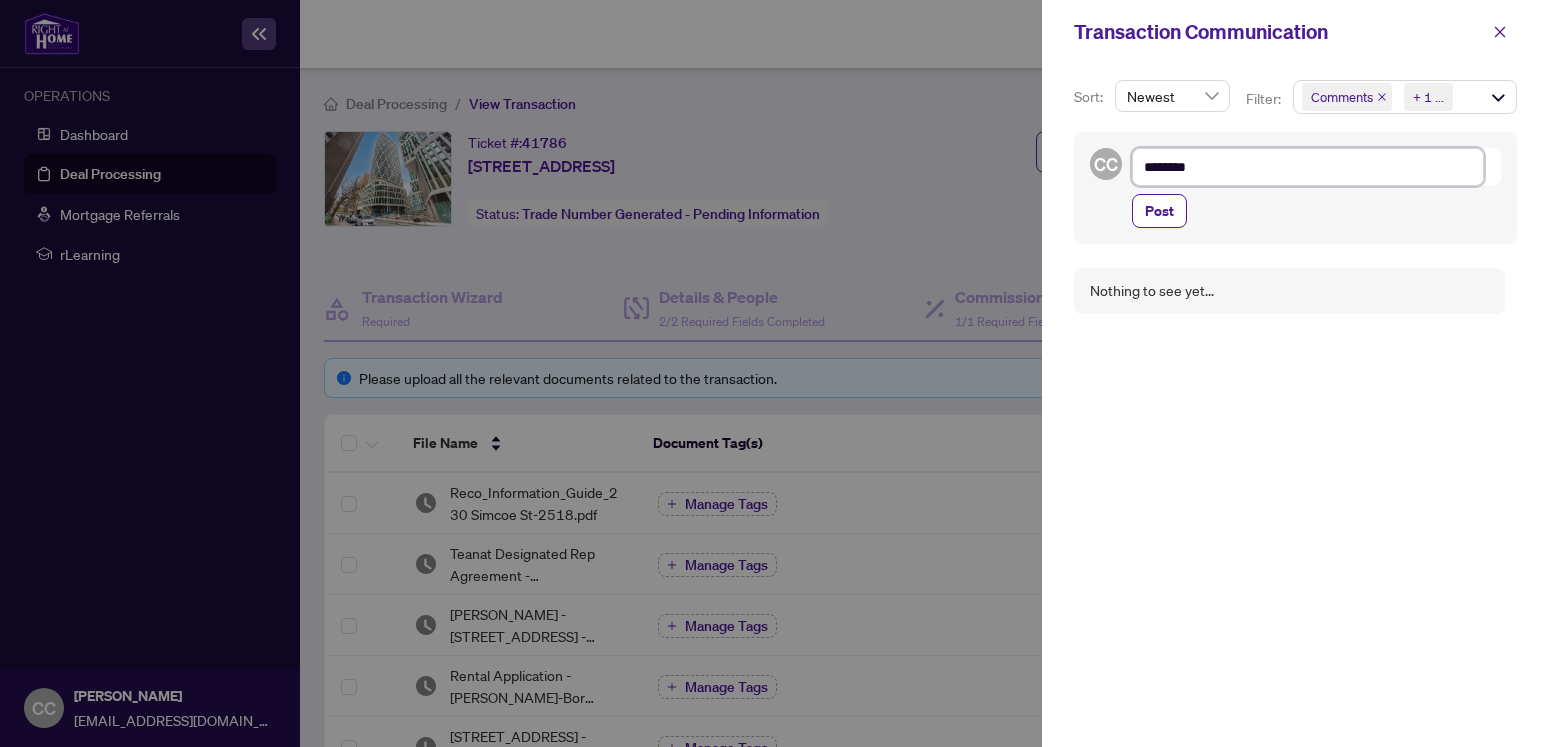 type on "********" 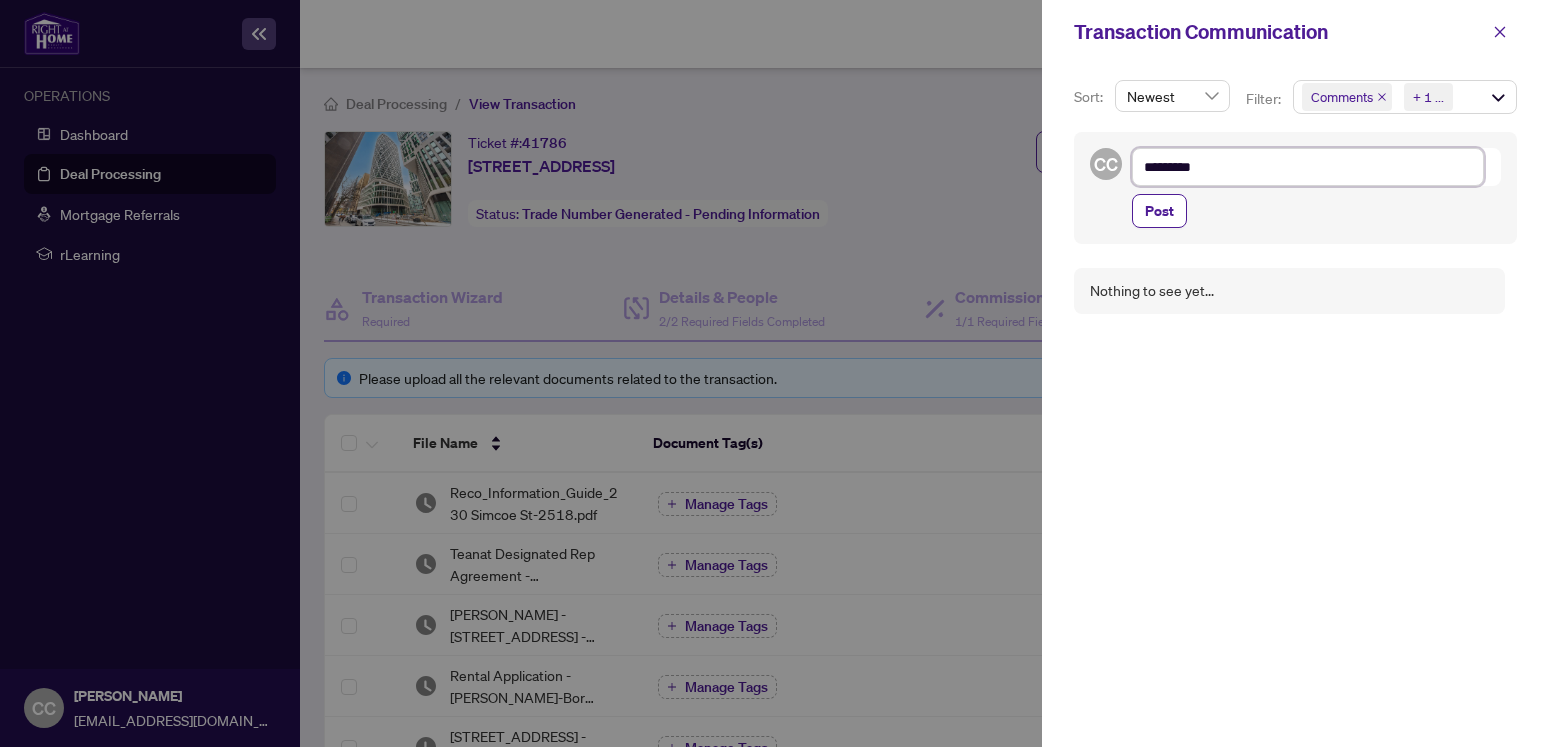 type on "**********" 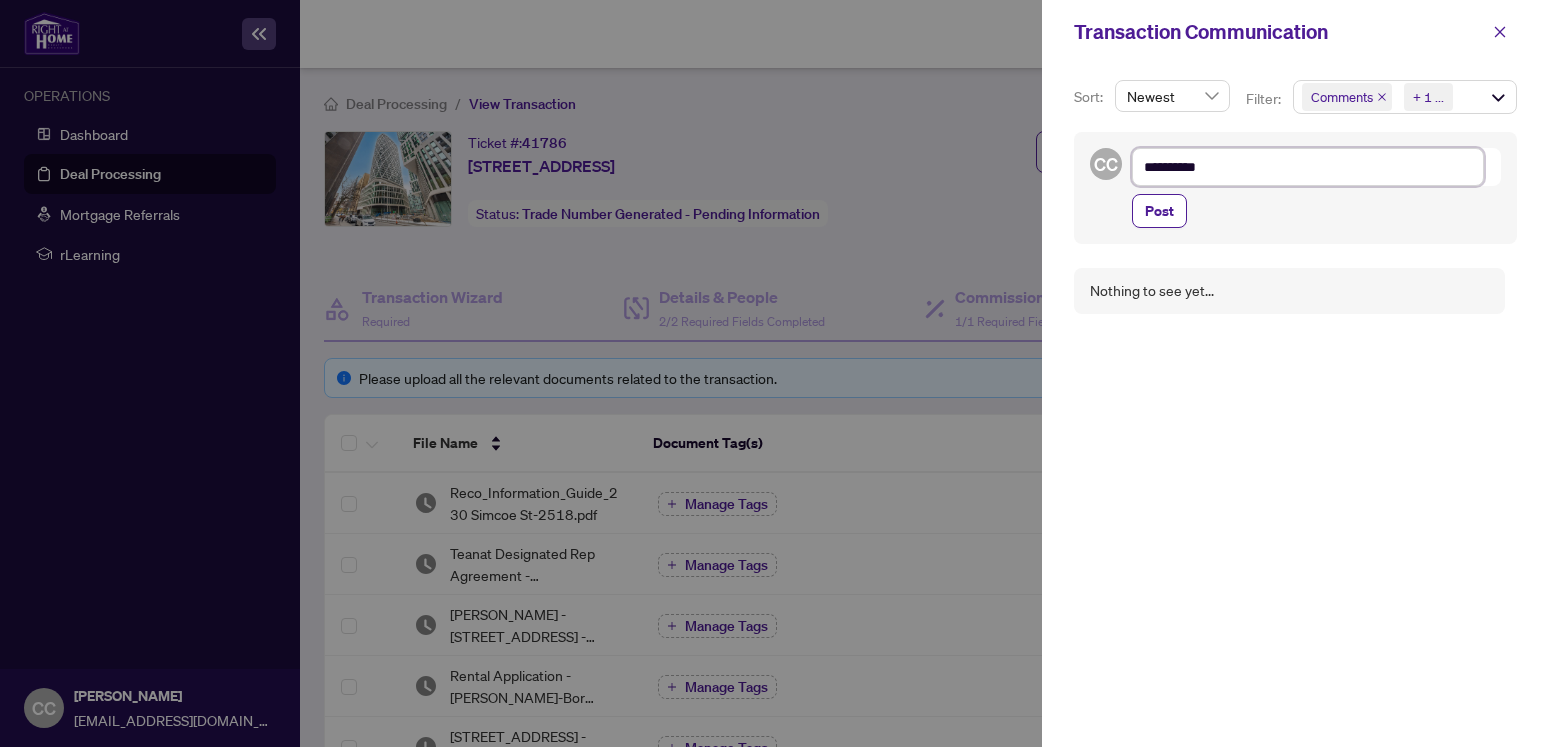 type on "**********" 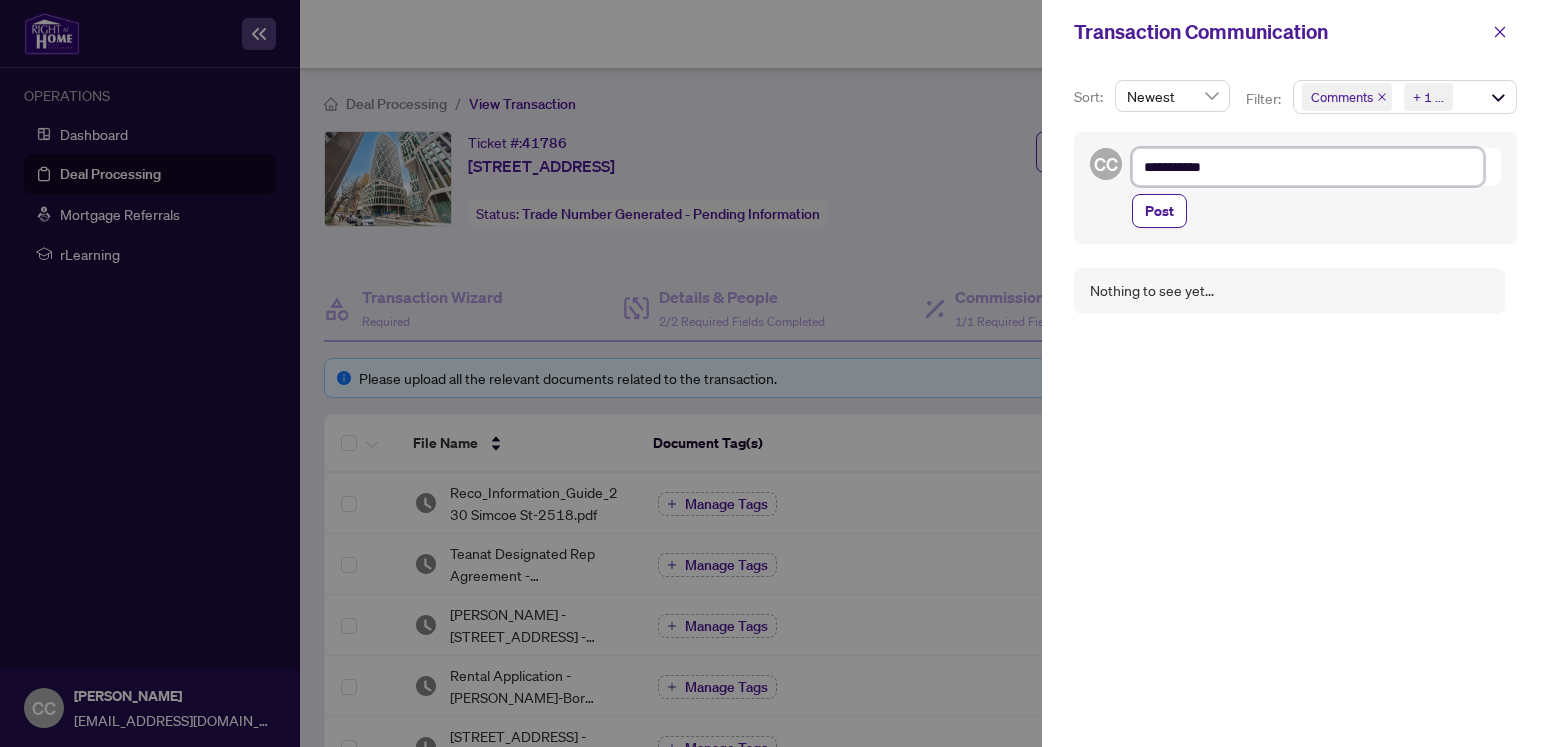 type on "**********" 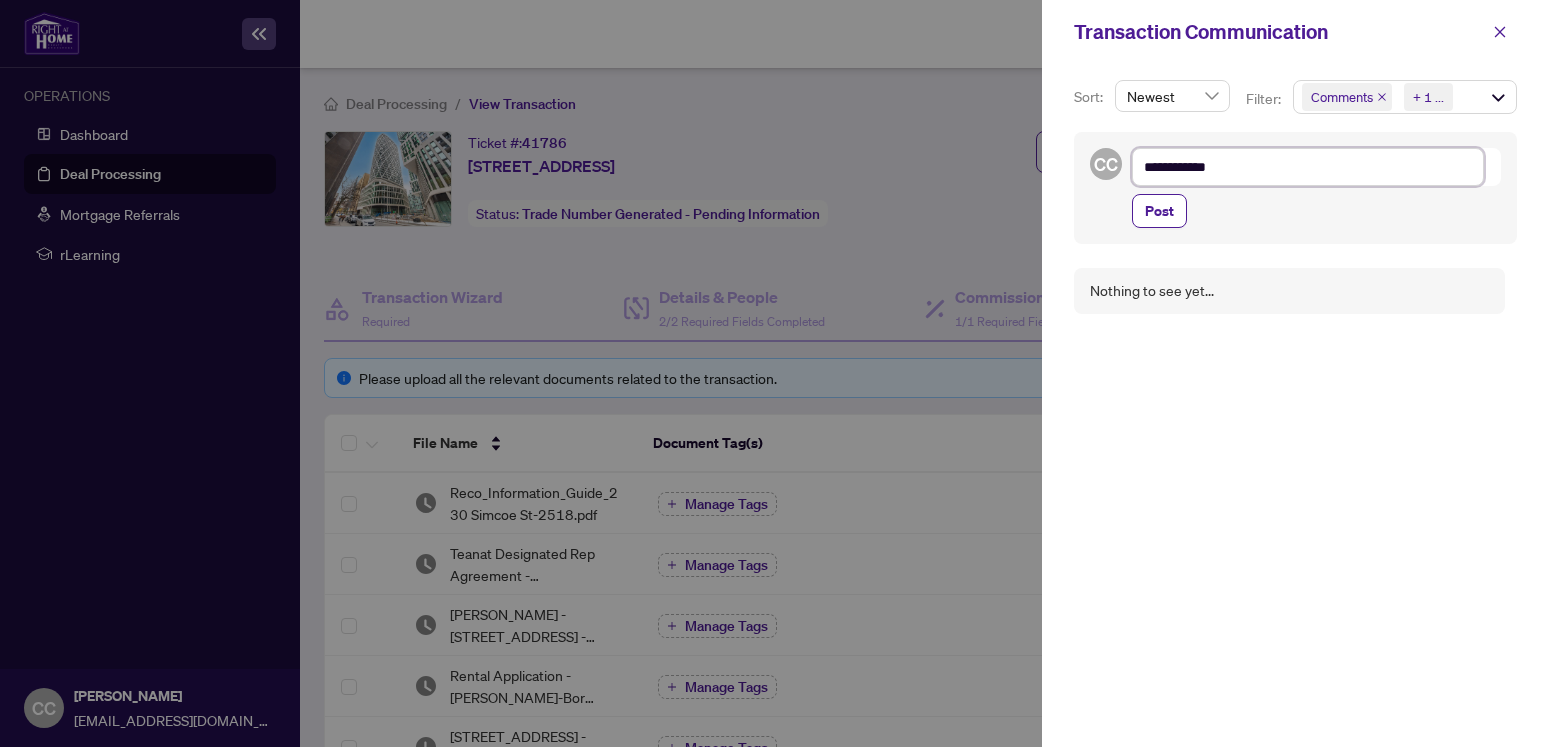 type on "**********" 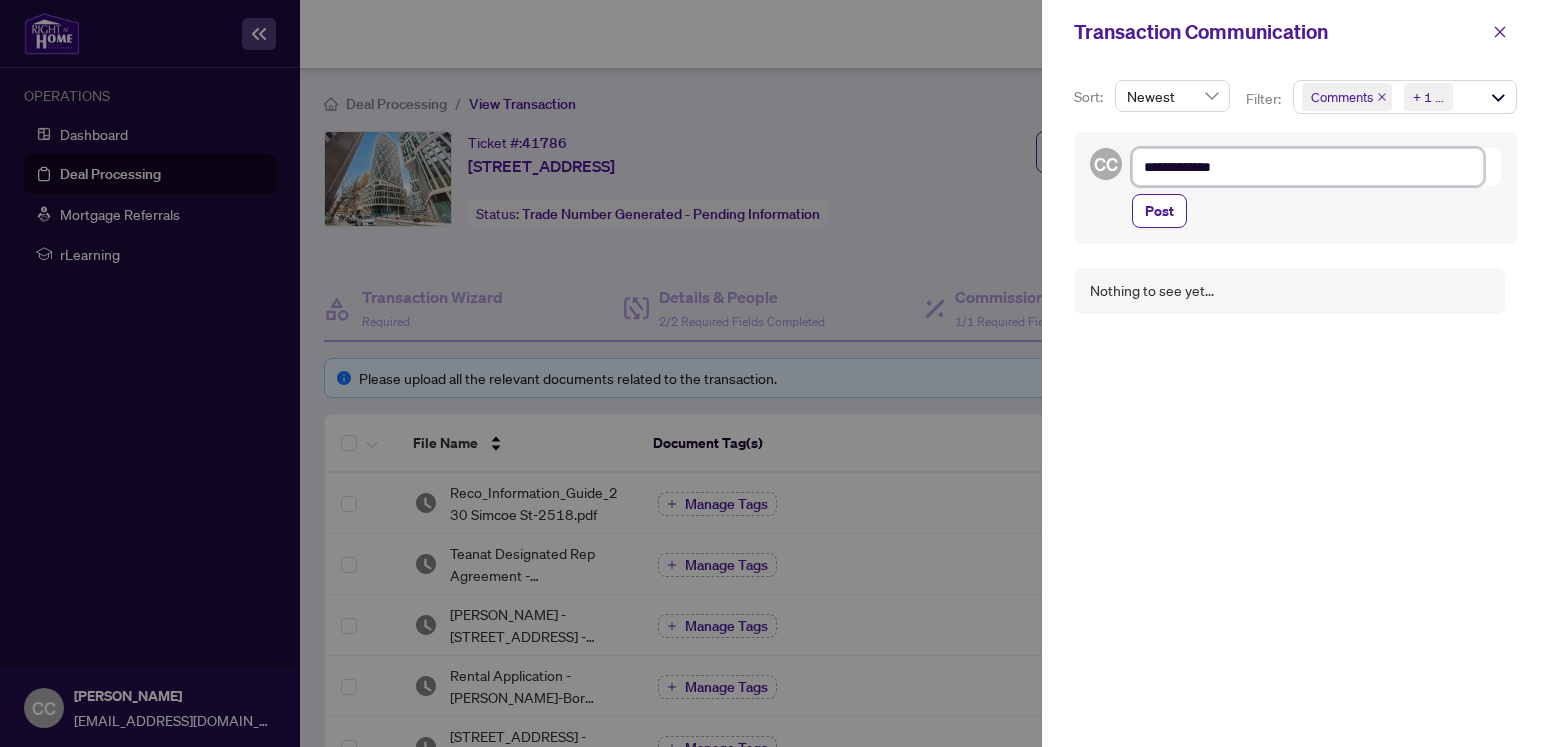 type on "**********" 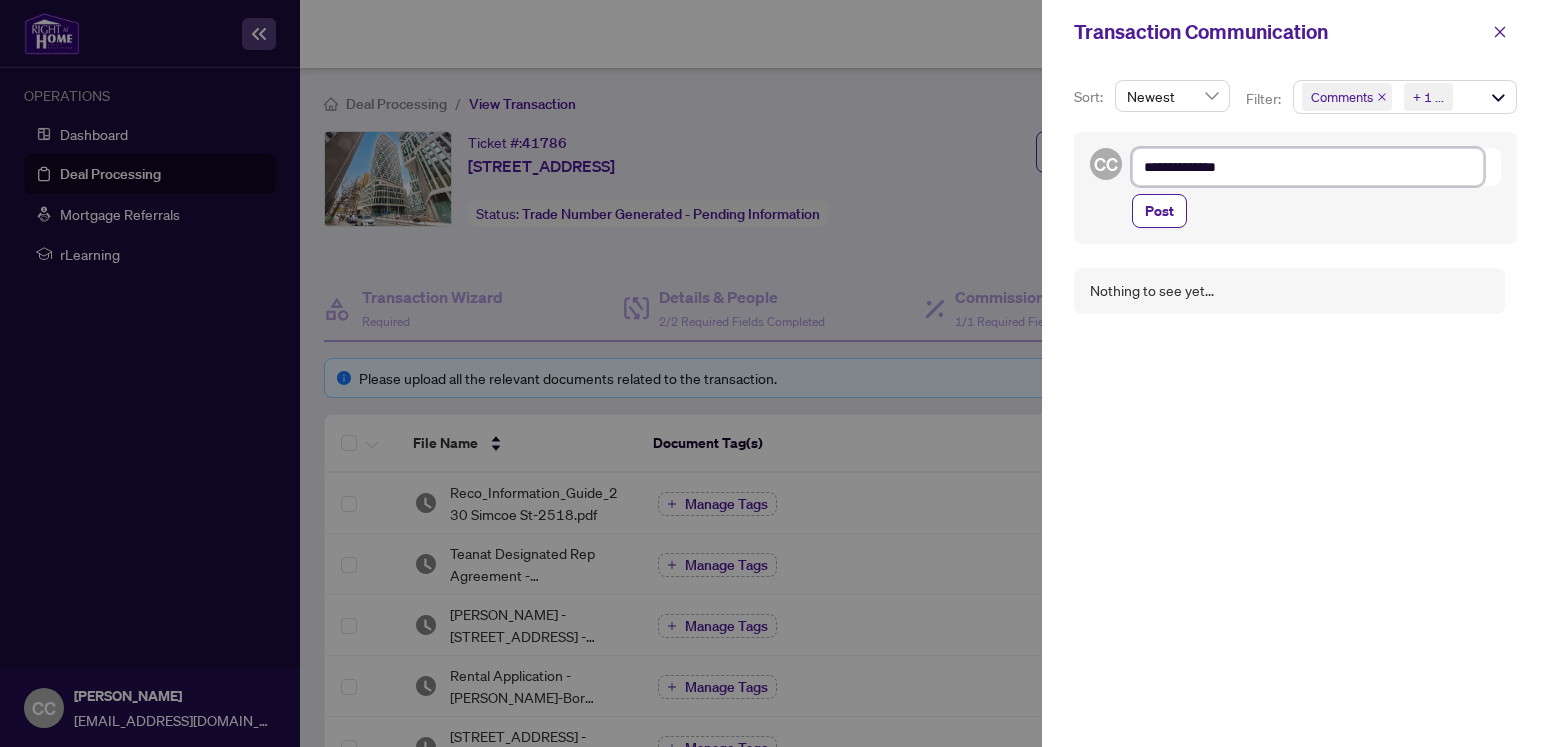type on "**********" 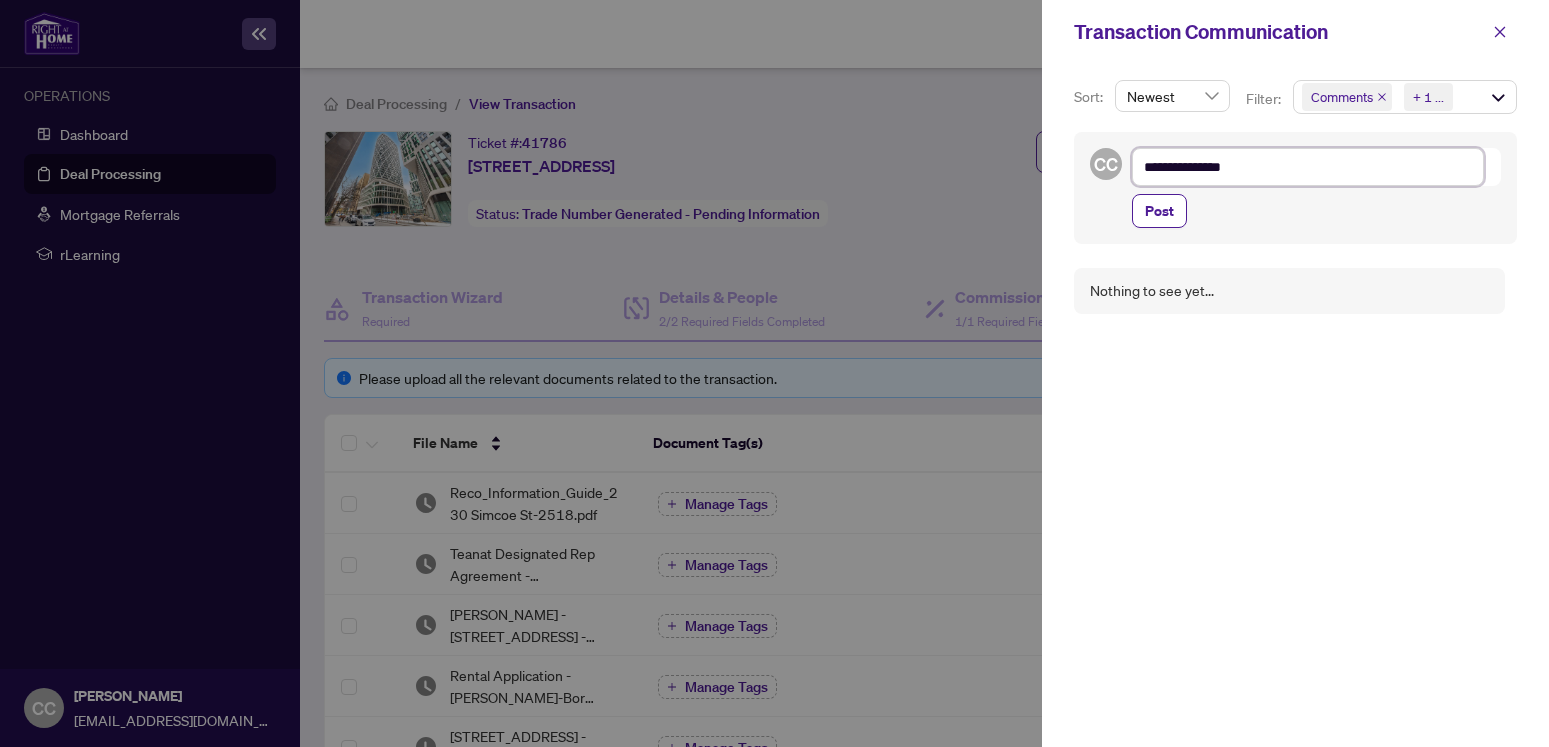 type on "**********" 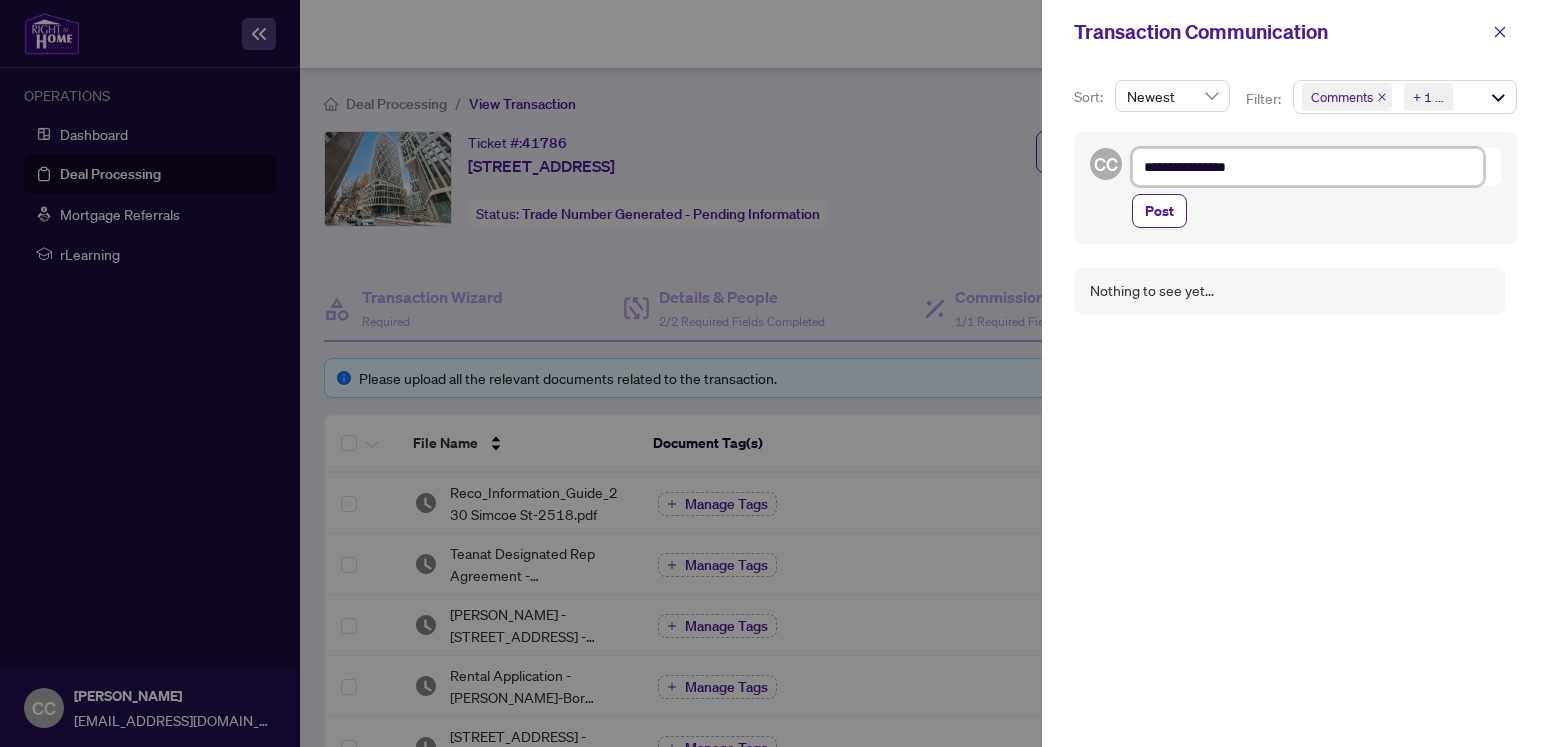 type on "**********" 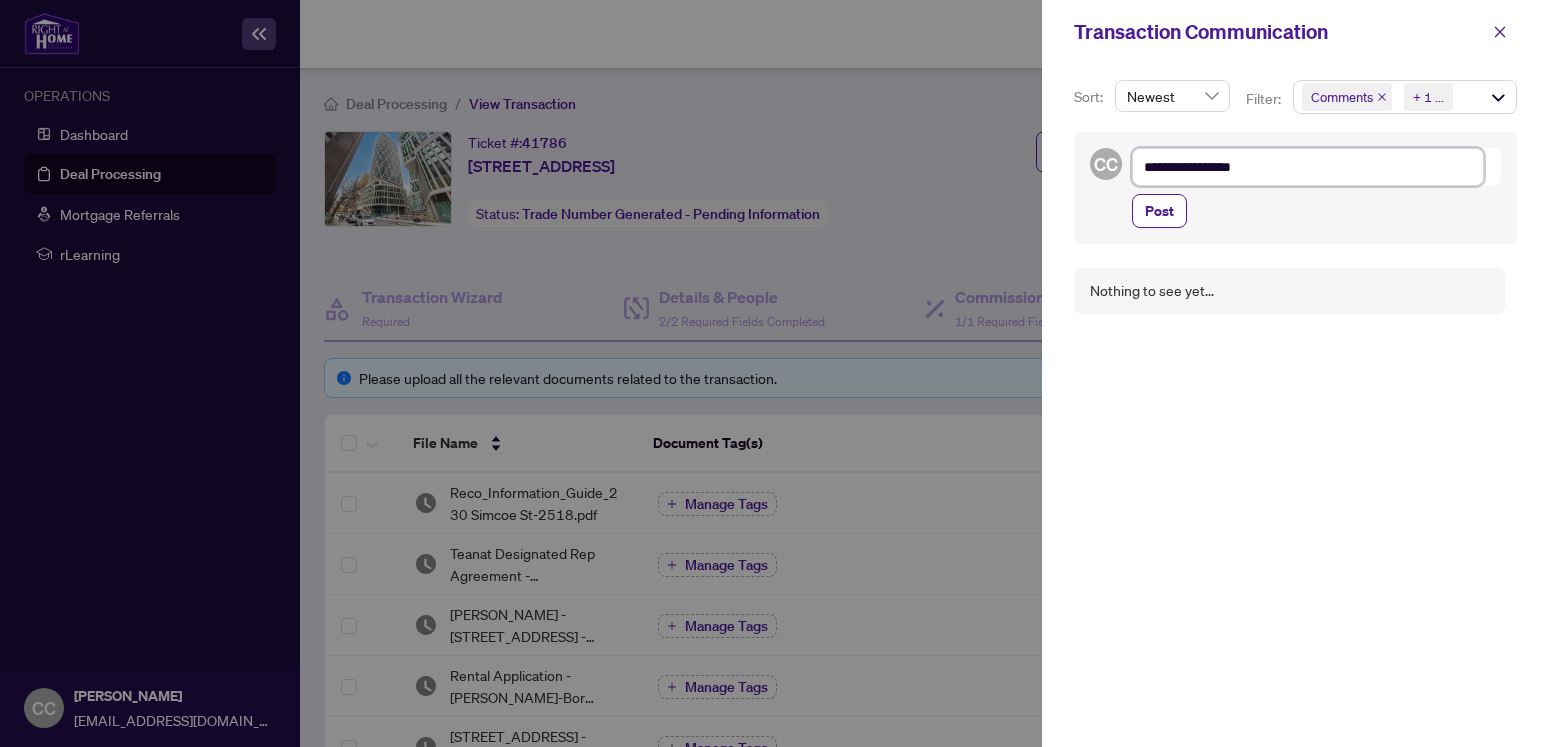 type on "**********" 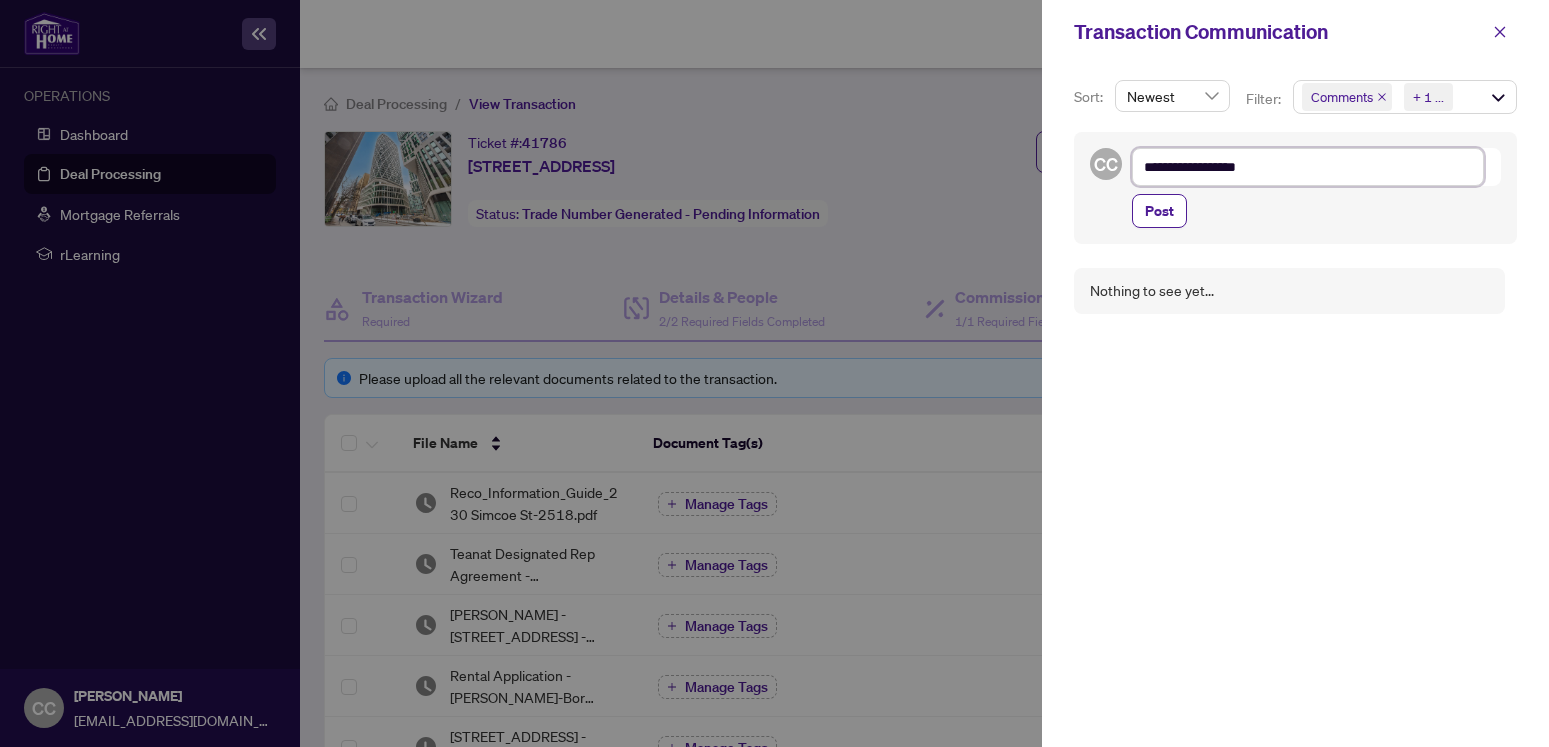 type on "**********" 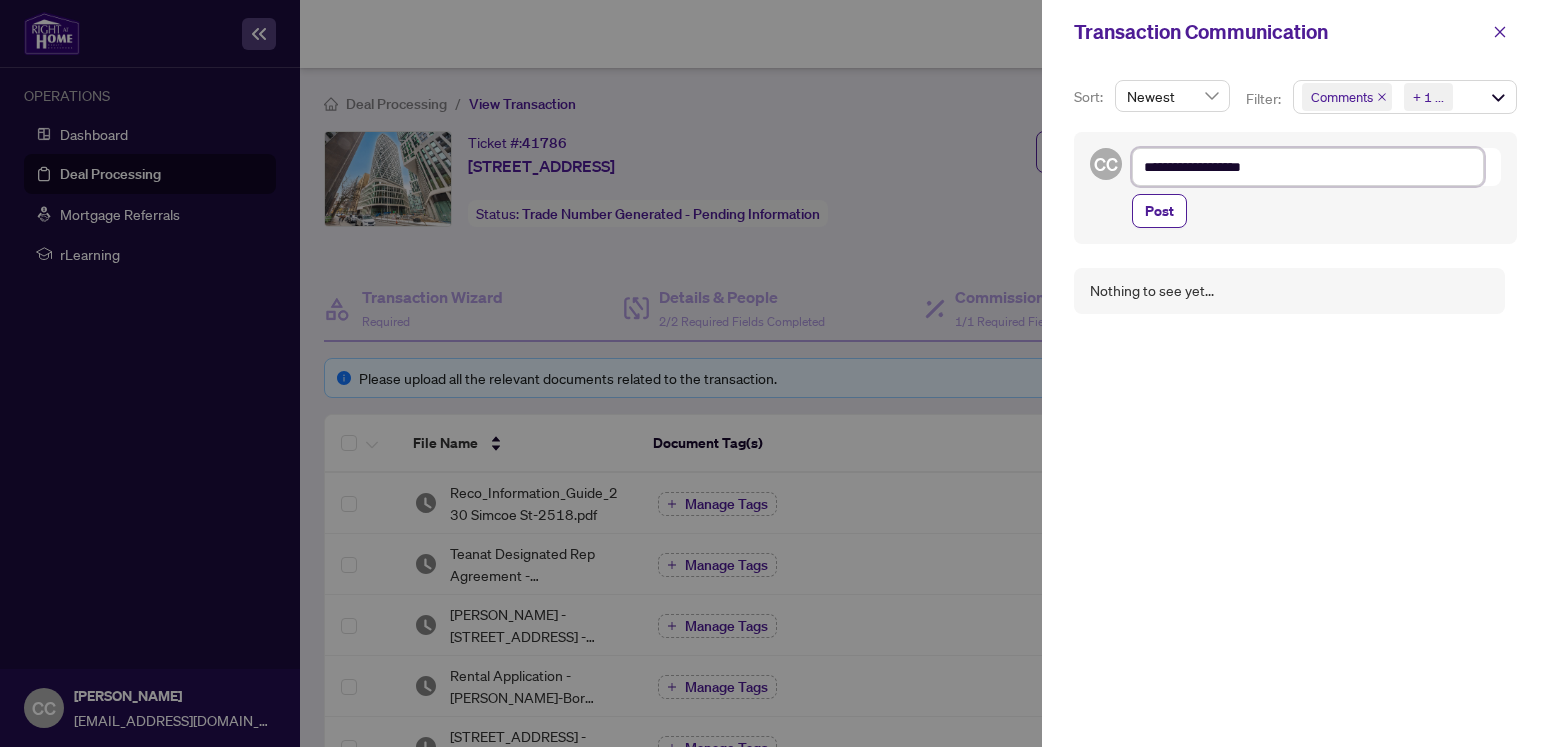 type on "**********" 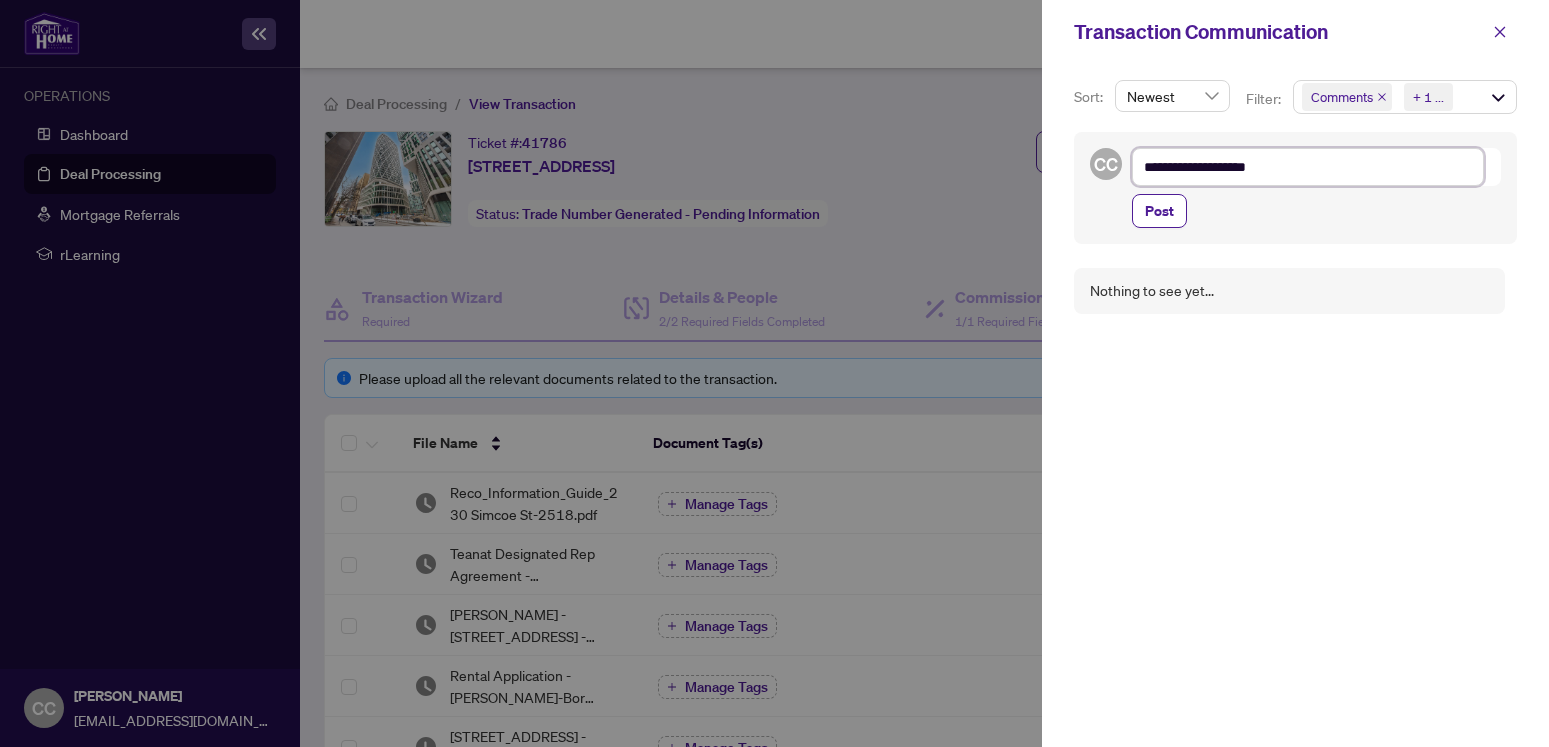 type on "**********" 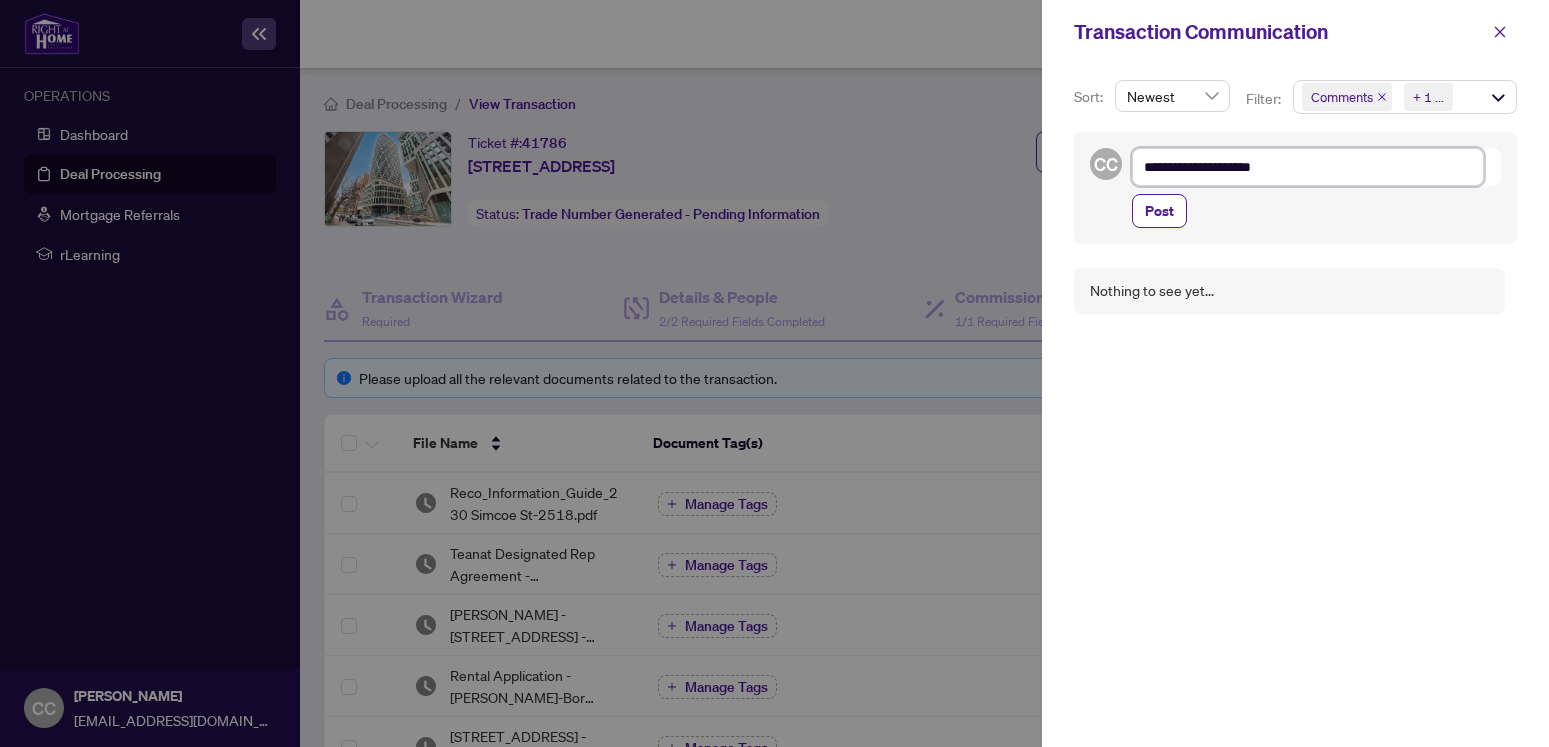type on "**********" 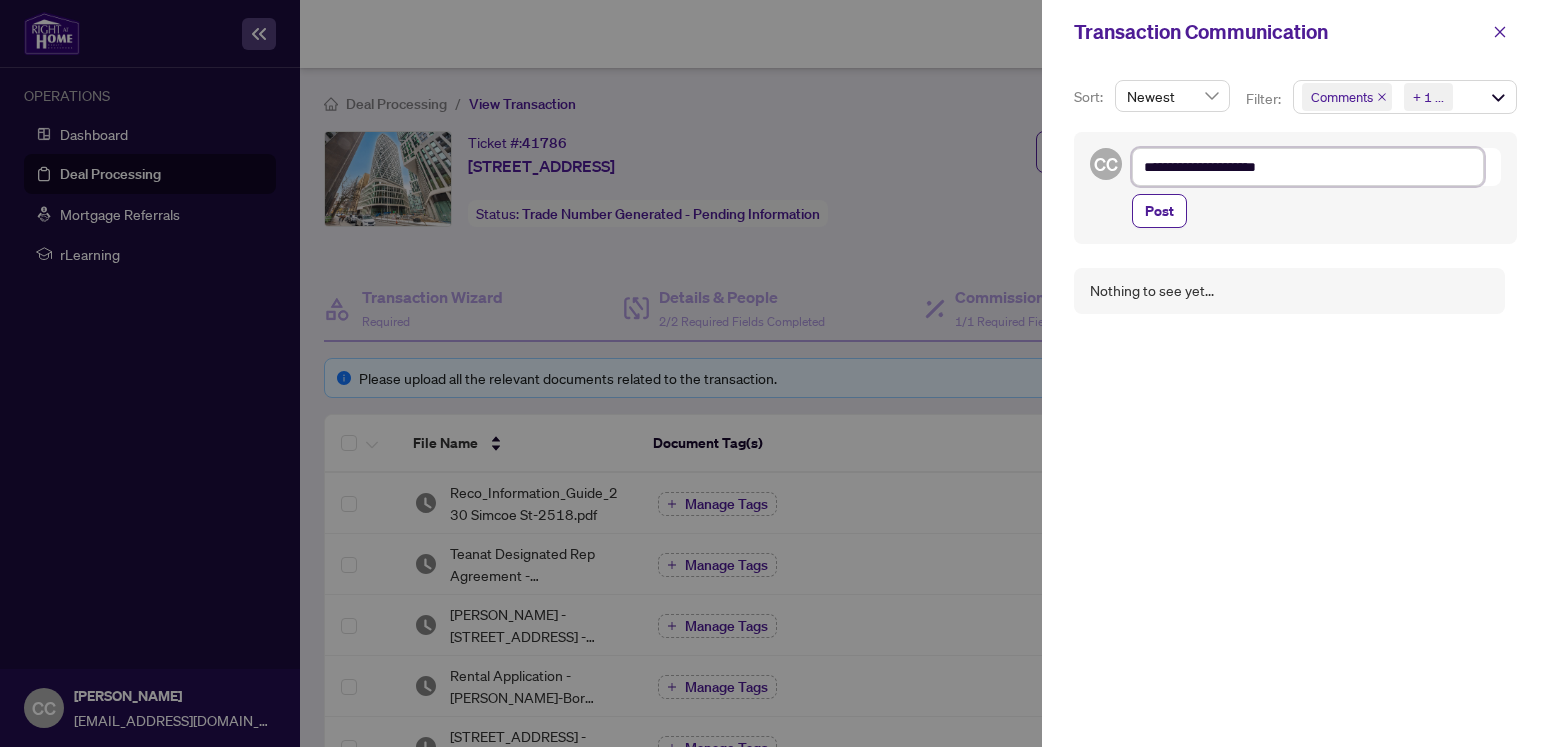type on "**********" 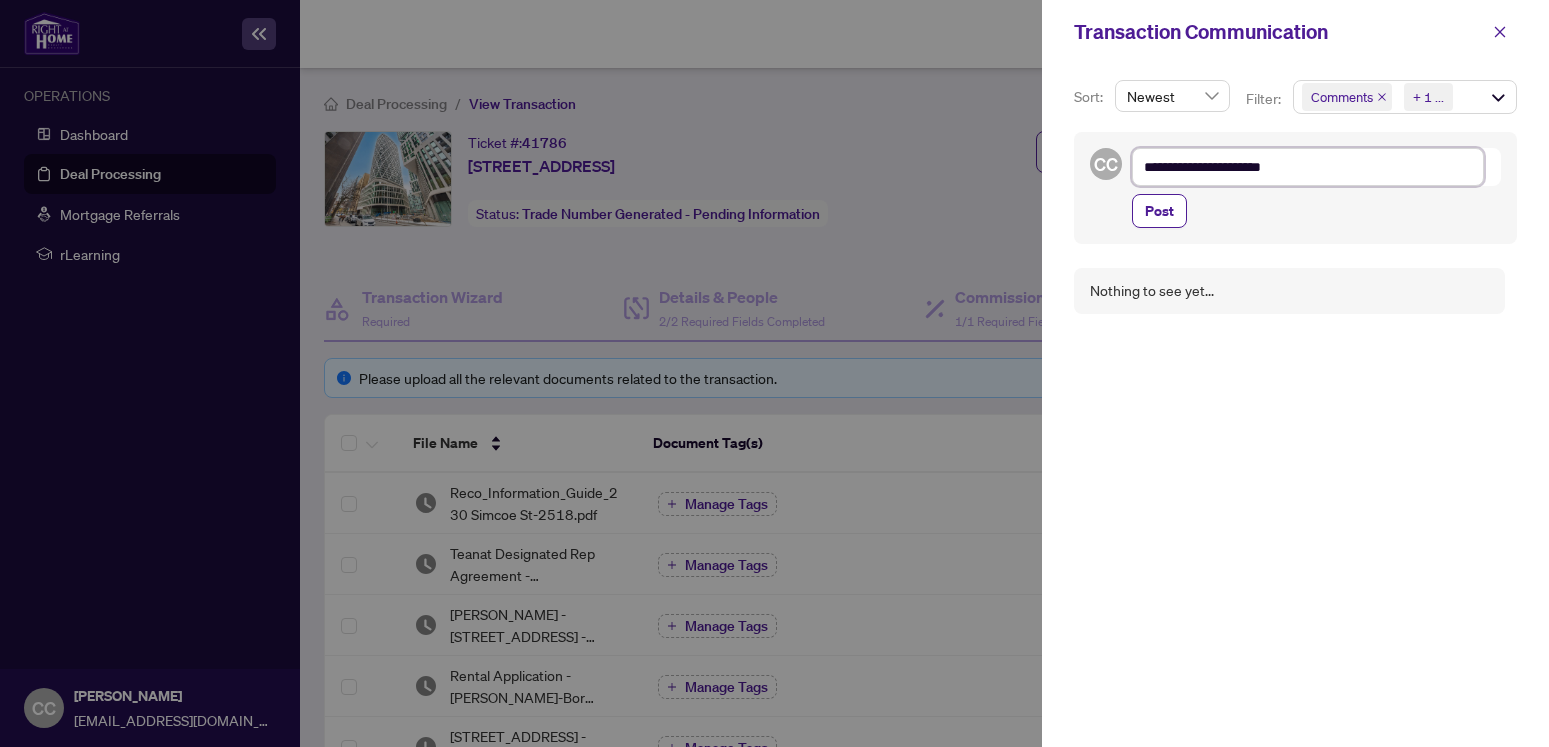 type on "**********" 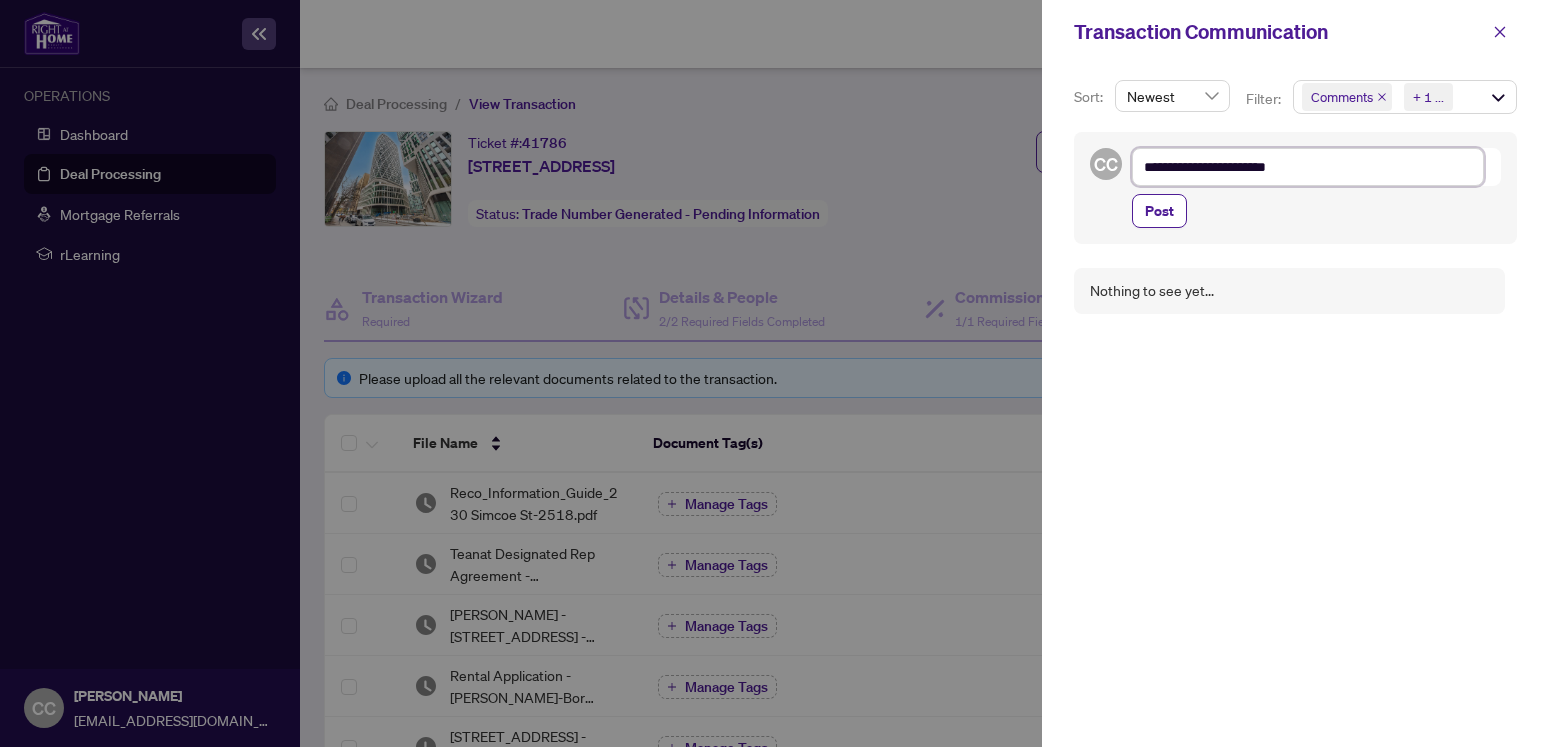 type on "**********" 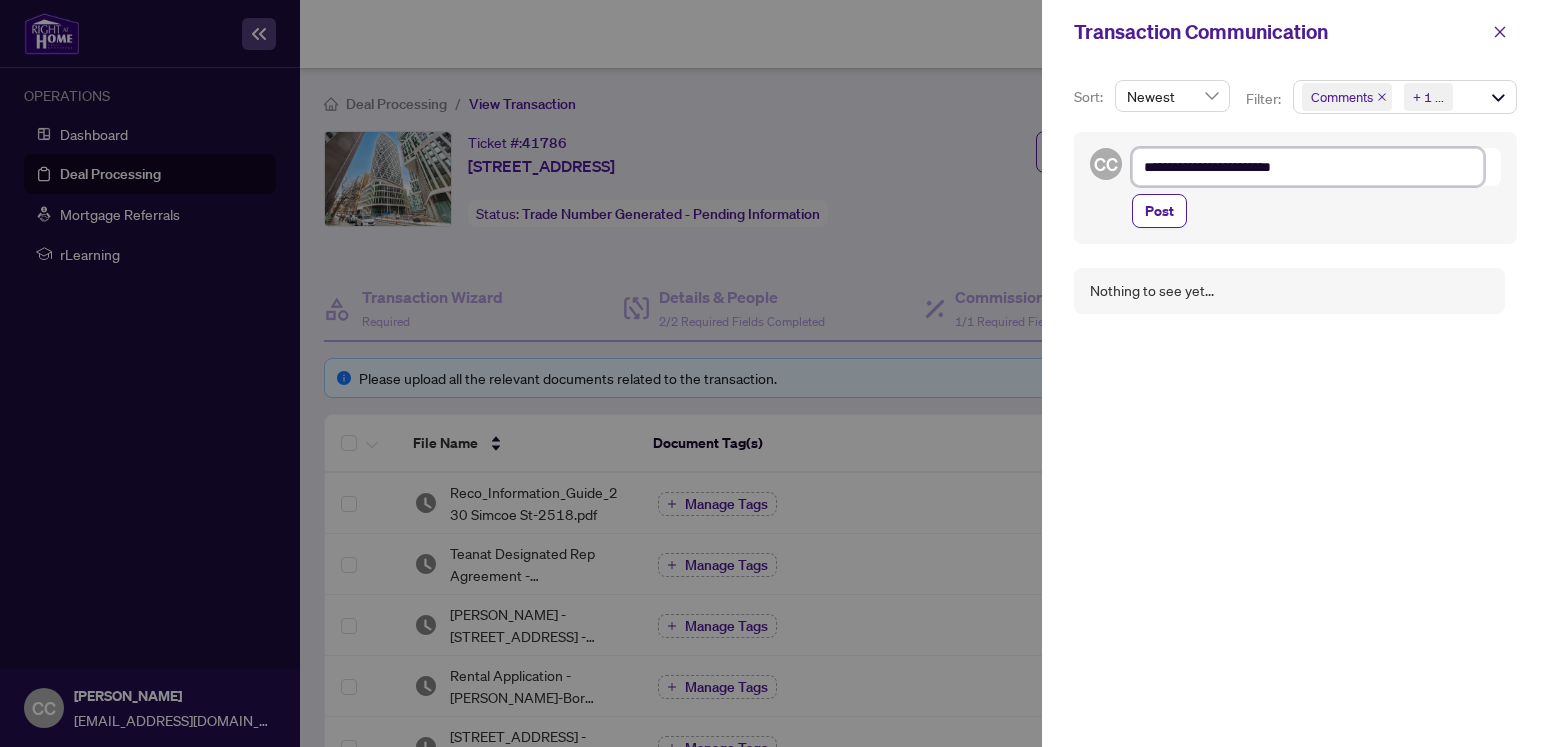 type on "**********" 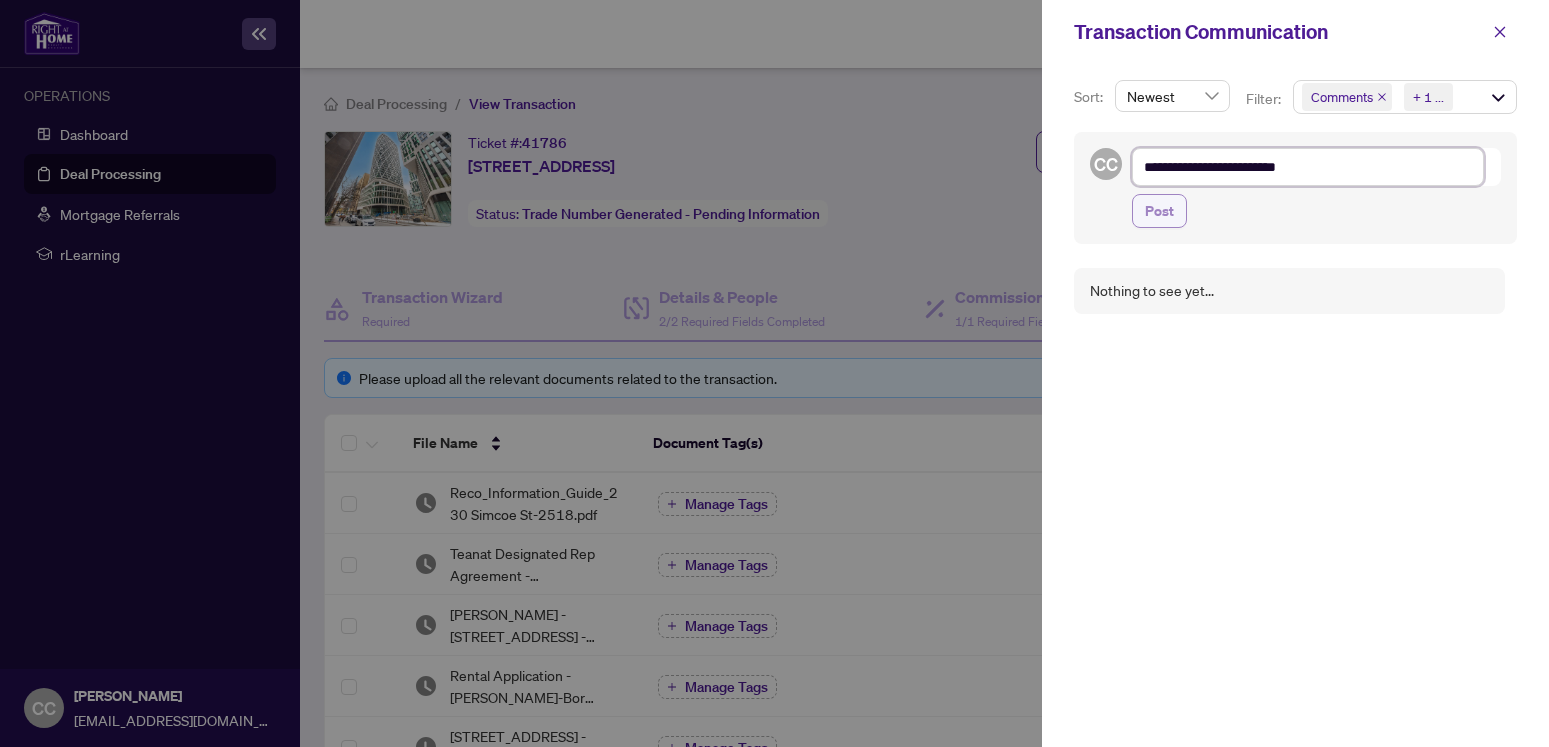 type on "**********" 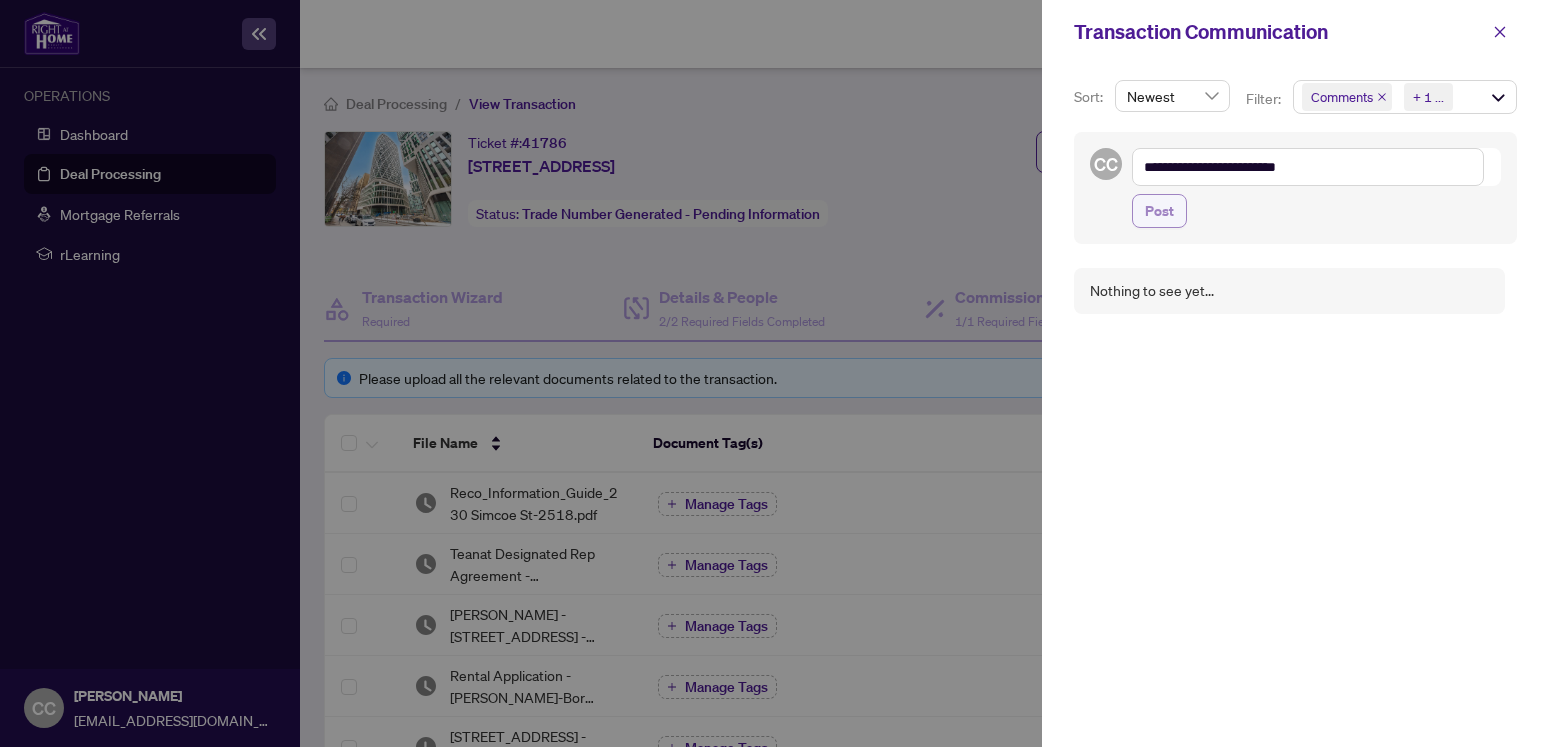 click on "Post" at bounding box center (1159, 211) 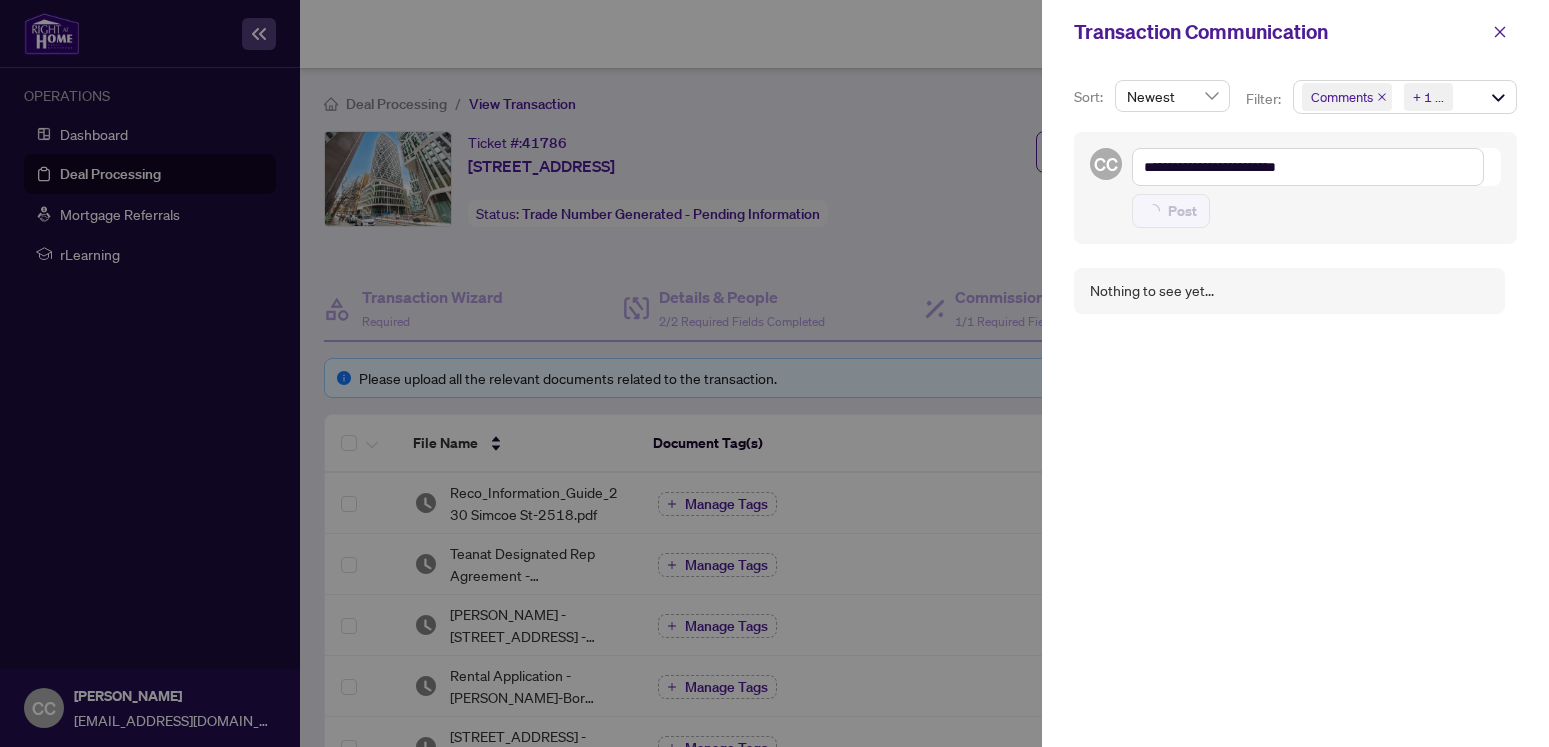 type 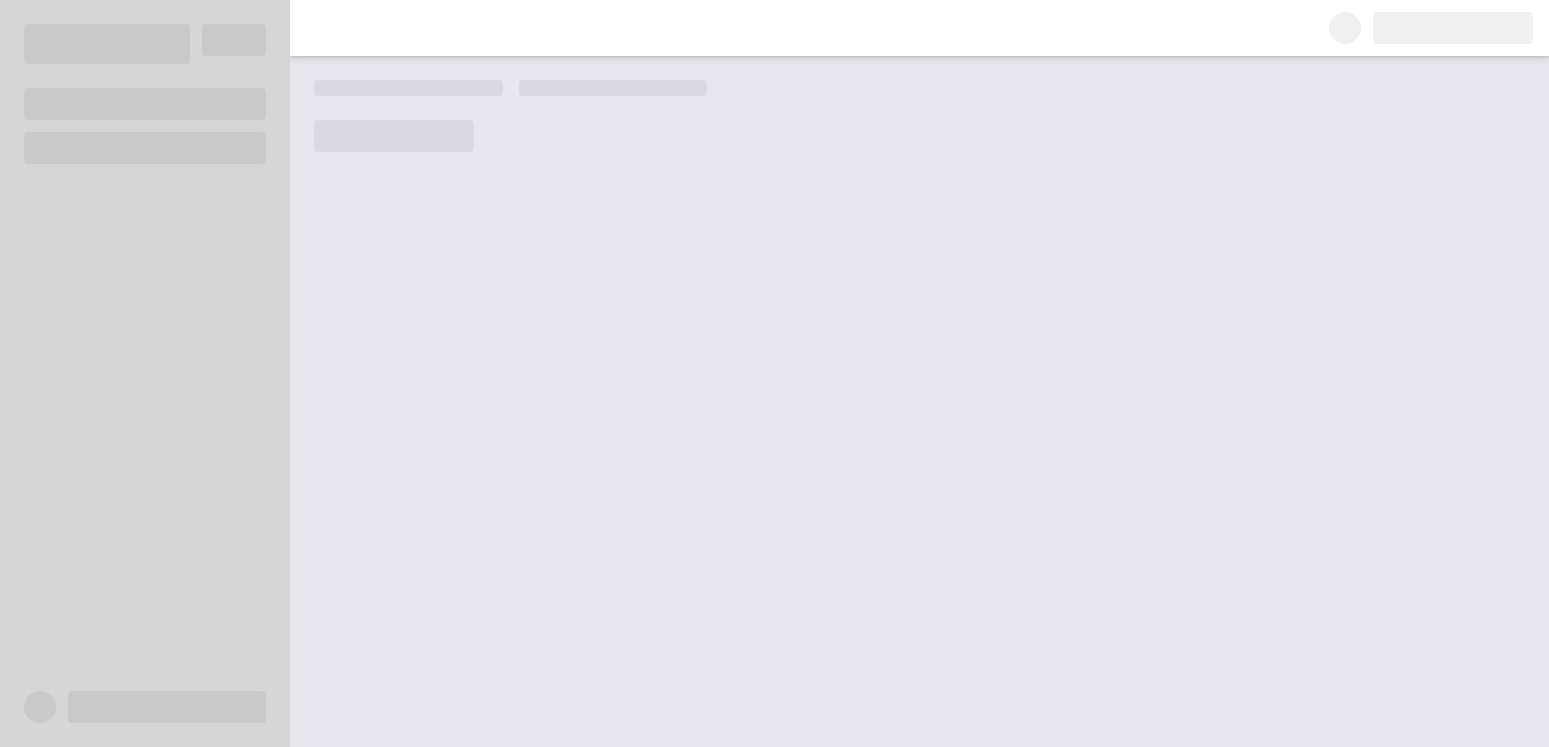 scroll, scrollTop: 0, scrollLeft: 0, axis: both 